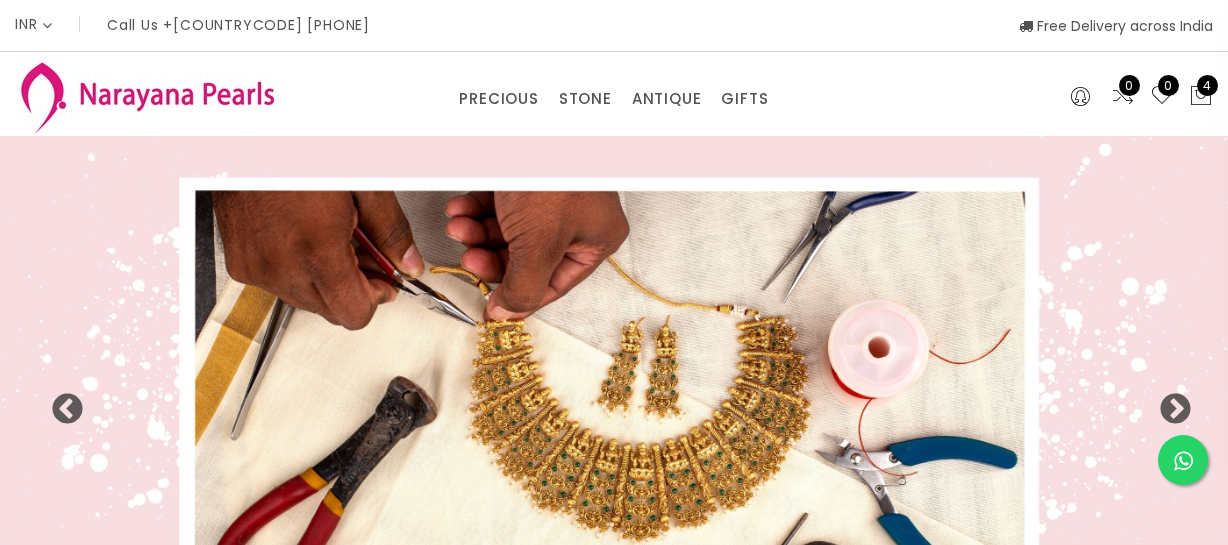 select on "INR" 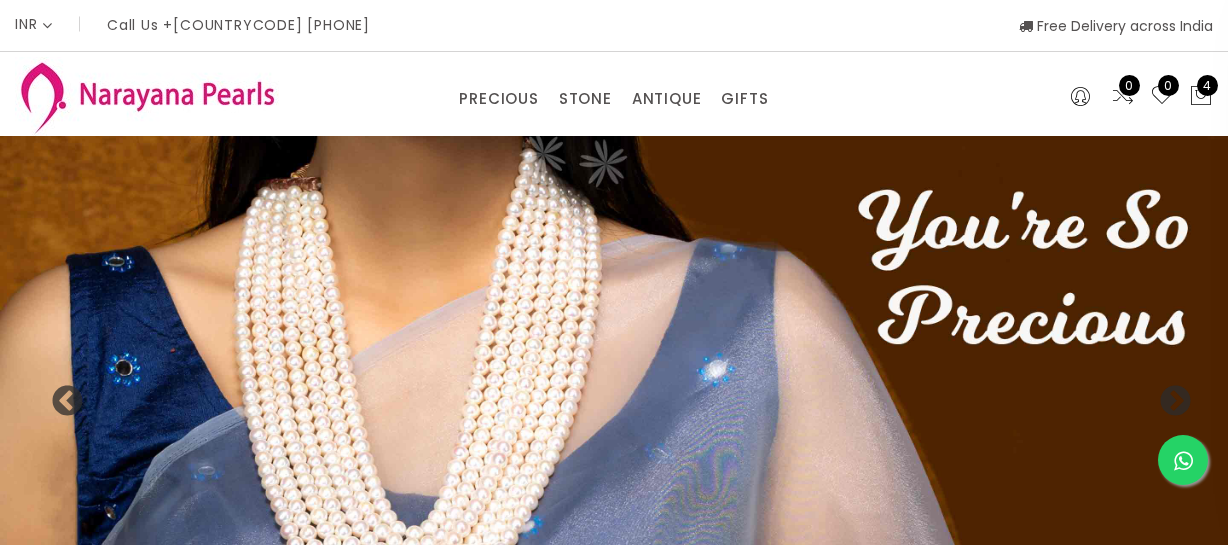 scroll, scrollTop: 0, scrollLeft: 0, axis: both 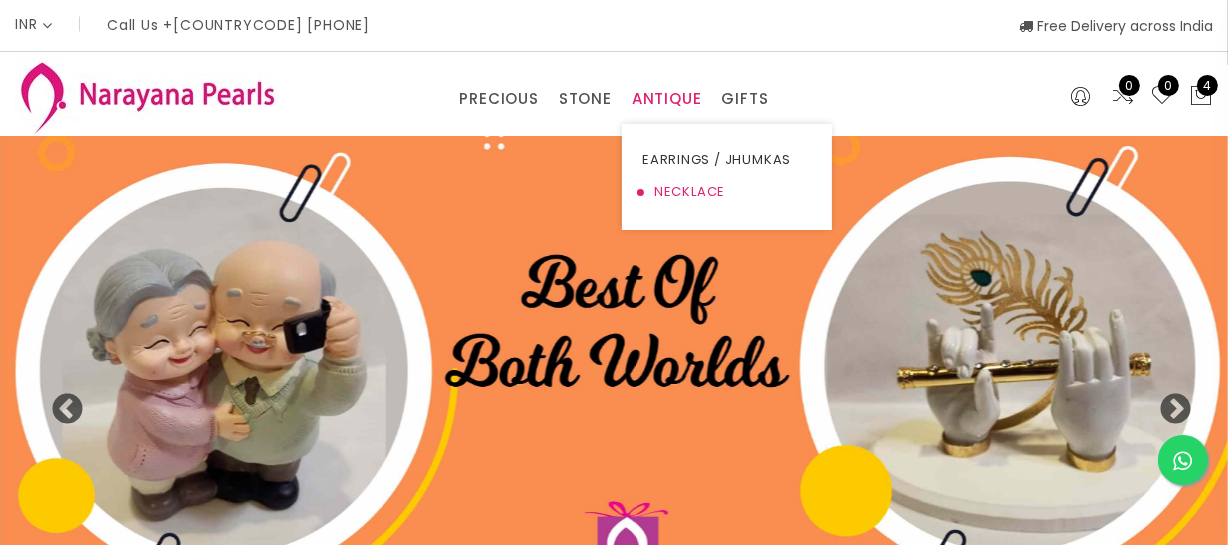 click on "NECKLACE" at bounding box center (727, 192) 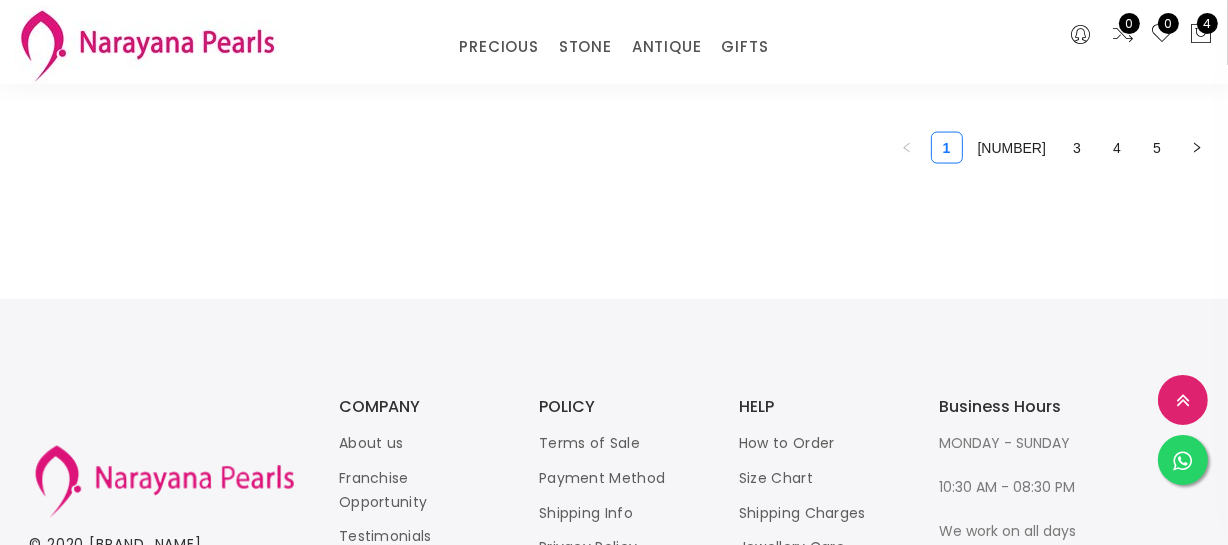 scroll, scrollTop: 2636, scrollLeft: 0, axis: vertical 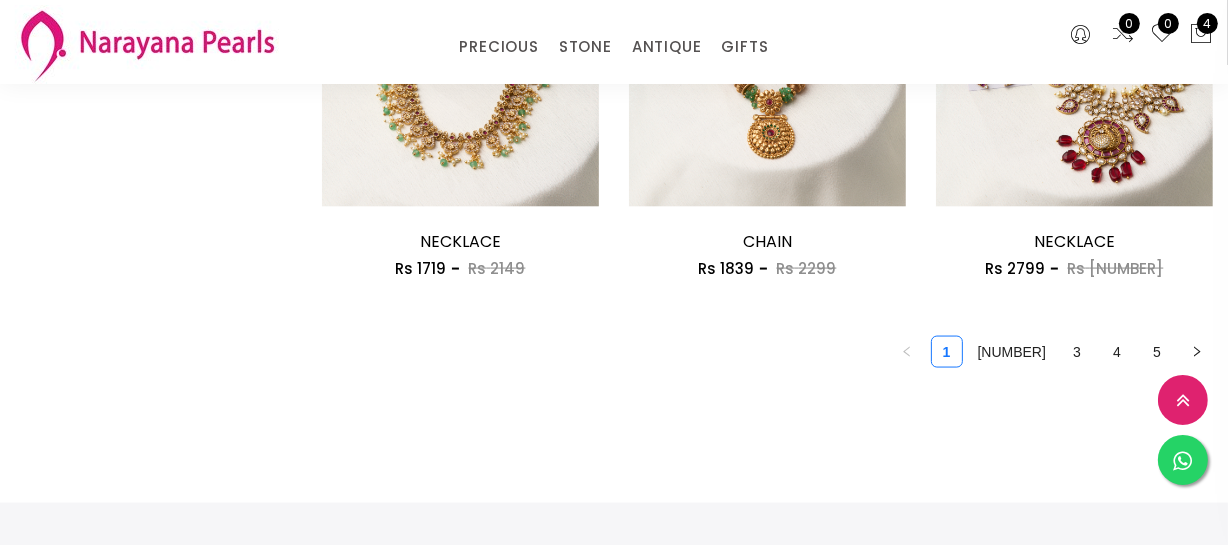 click on "[NUMBER]" at bounding box center [1012, 352] 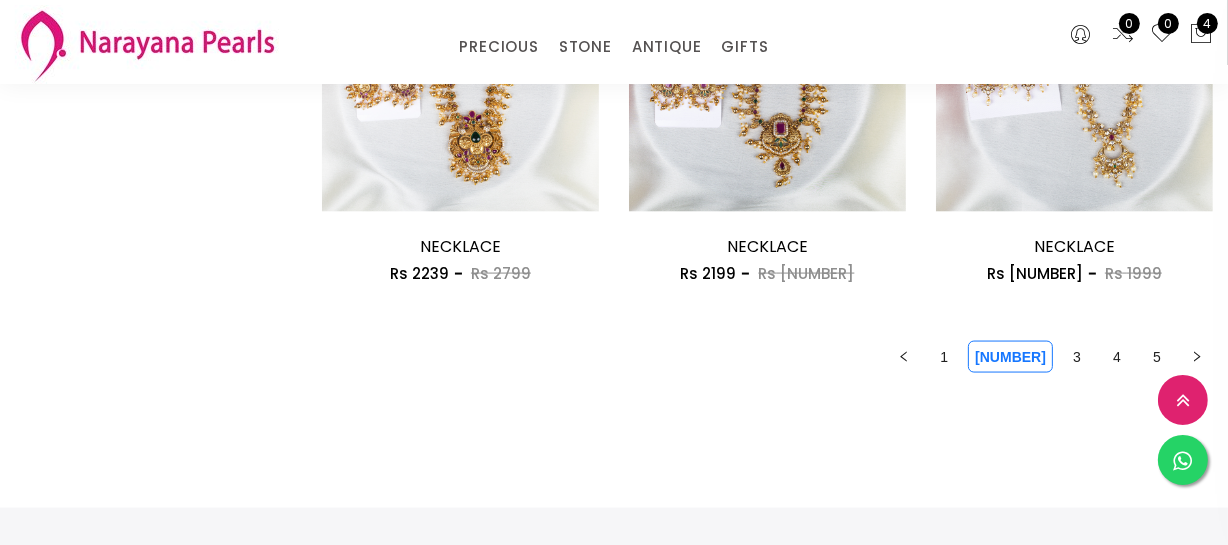 scroll, scrollTop: 2636, scrollLeft: 0, axis: vertical 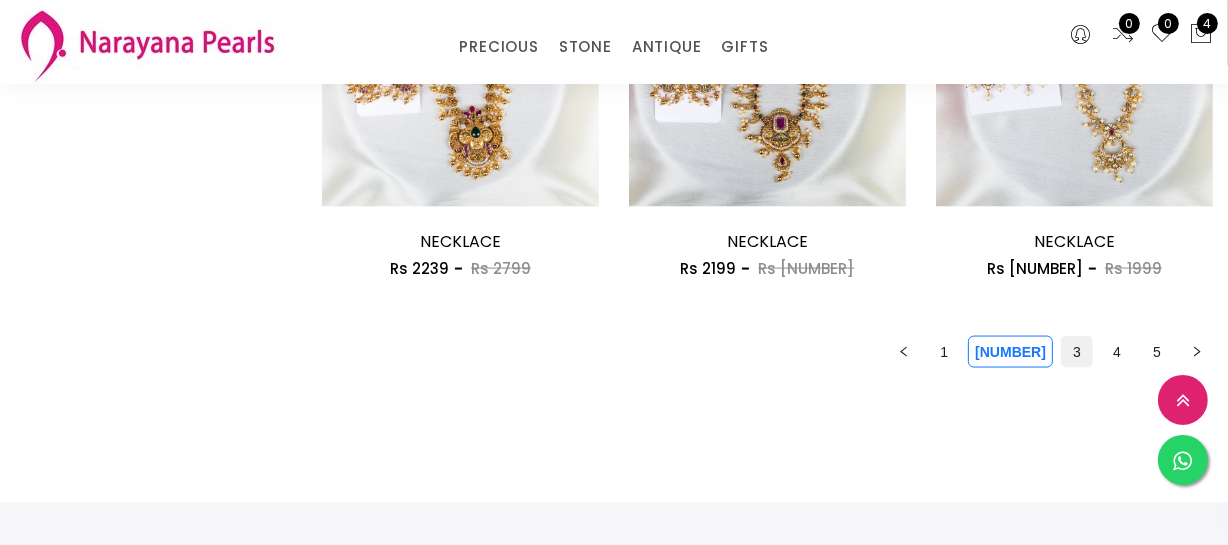 click on "3" at bounding box center (1077, 352) 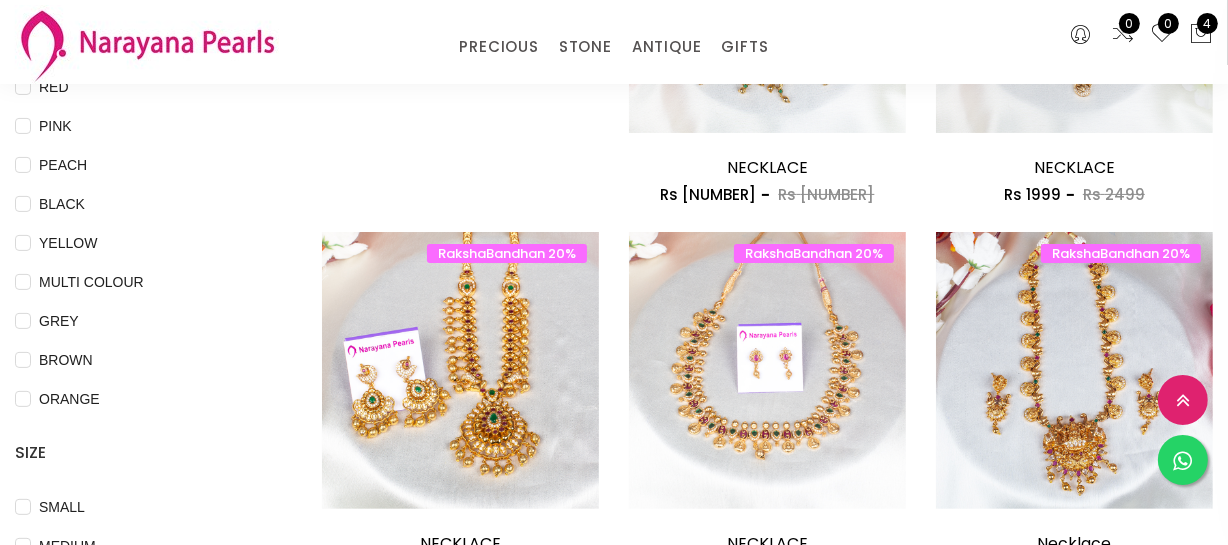 scroll, scrollTop: 2545, scrollLeft: 0, axis: vertical 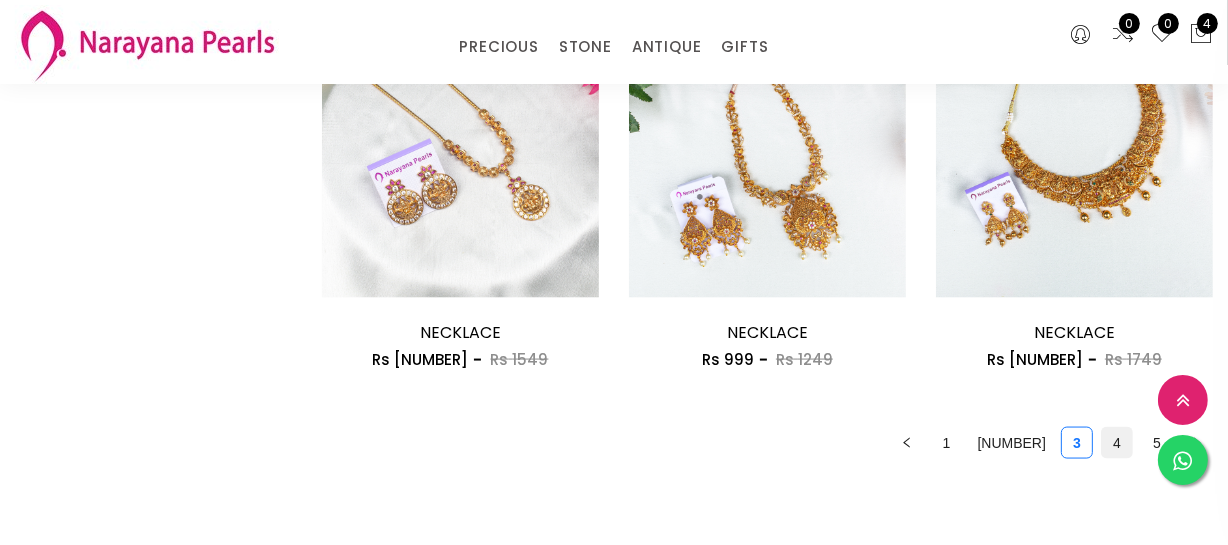 click on "4" at bounding box center (1117, 443) 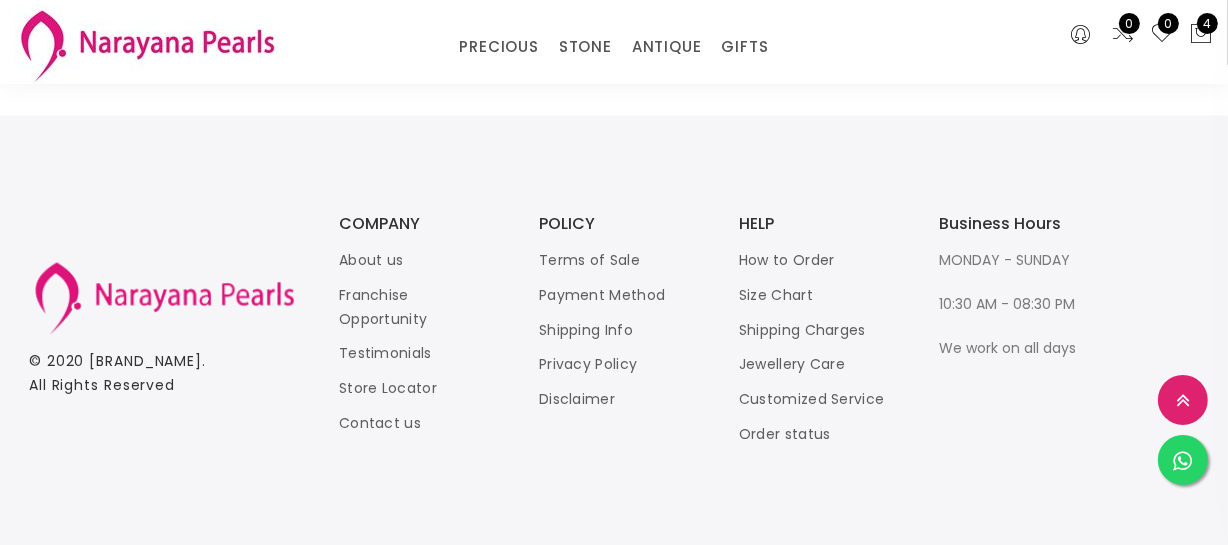 scroll, scrollTop: 3024, scrollLeft: 0, axis: vertical 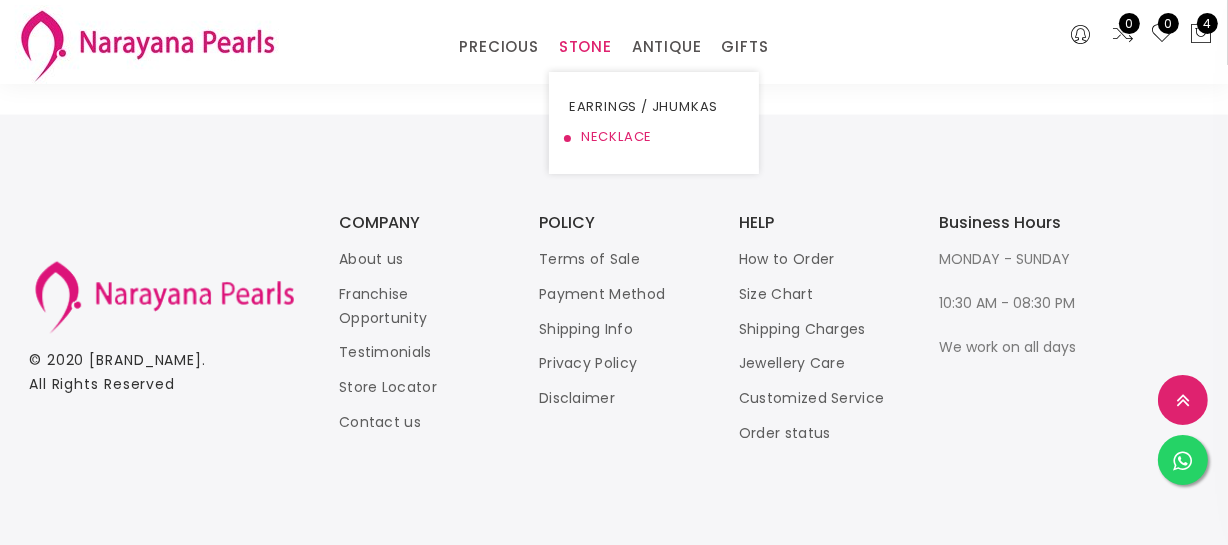 click on "NECKLACE" at bounding box center (654, 137) 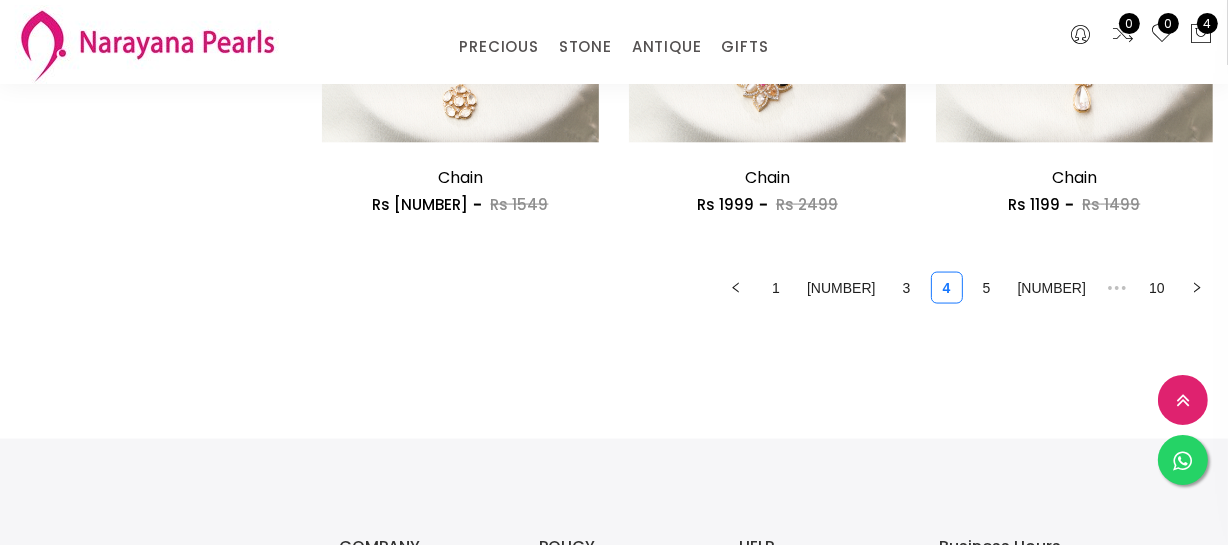scroll, scrollTop: 2751, scrollLeft: 0, axis: vertical 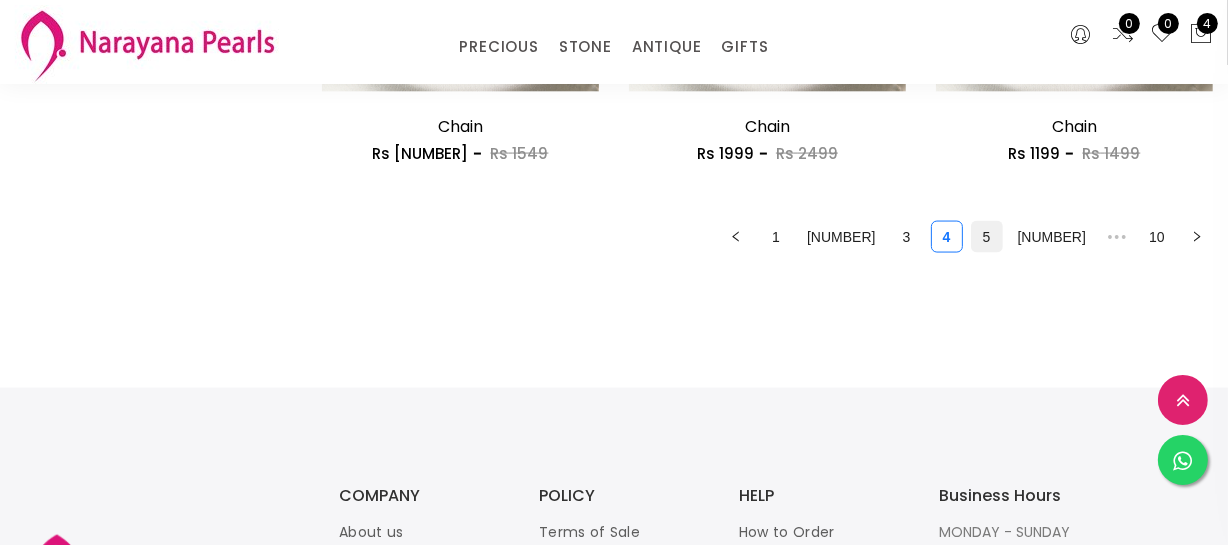 click on "5" at bounding box center [987, 237] 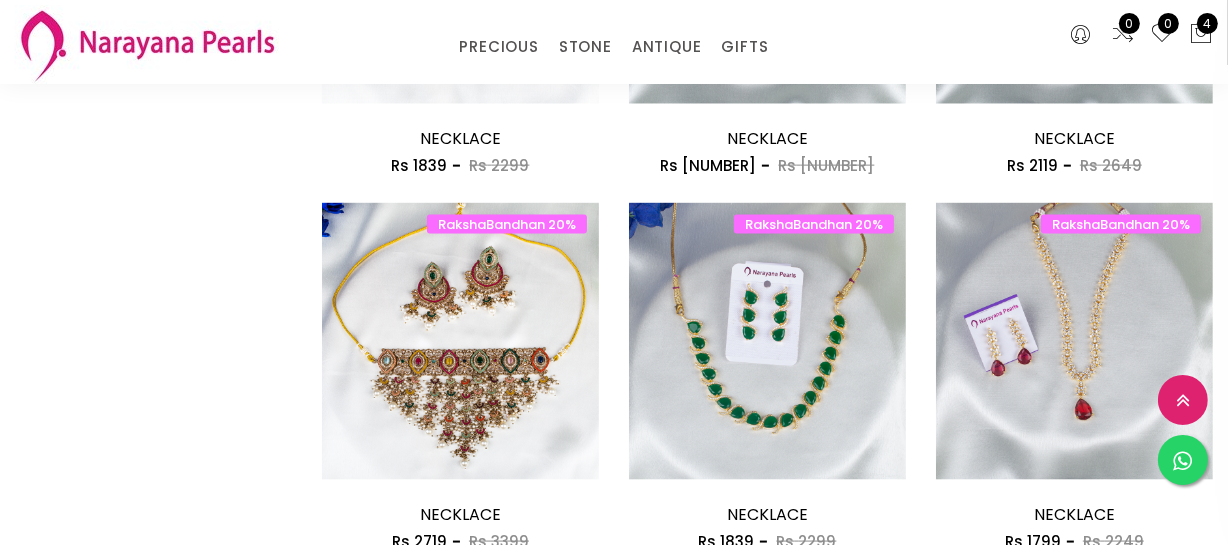 scroll, scrollTop: 2636, scrollLeft: 0, axis: vertical 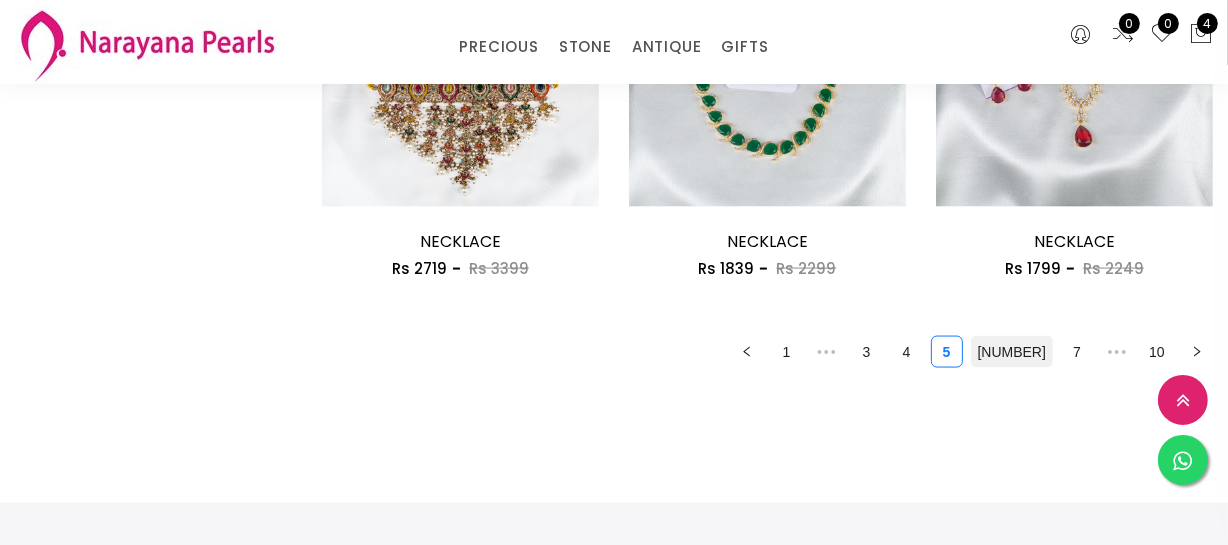 click on "[NUMBER]" at bounding box center (1012, 352) 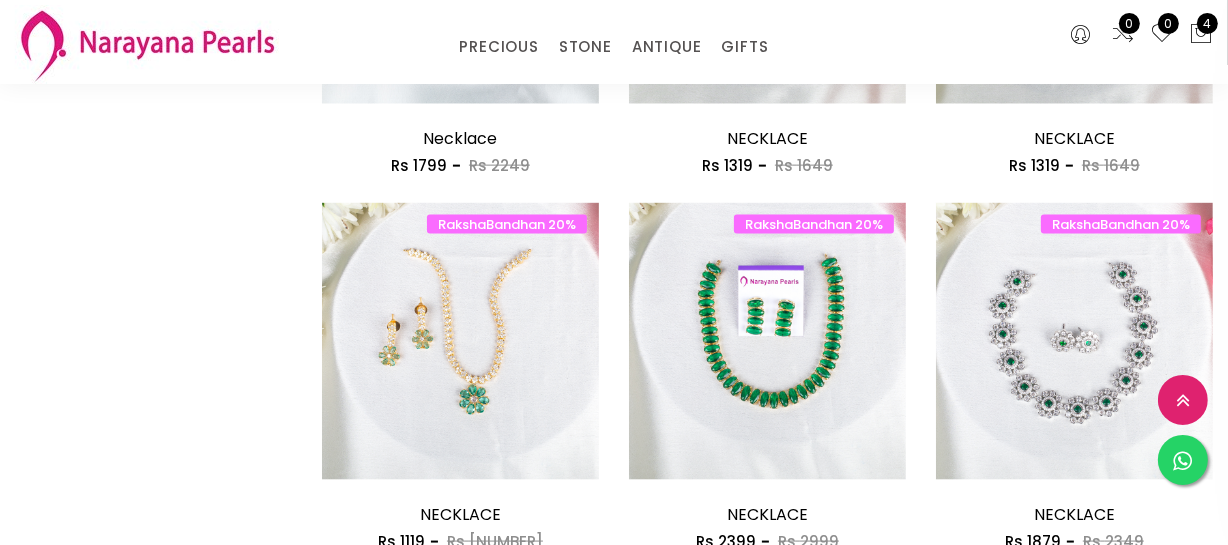 scroll, scrollTop: 2727, scrollLeft: 0, axis: vertical 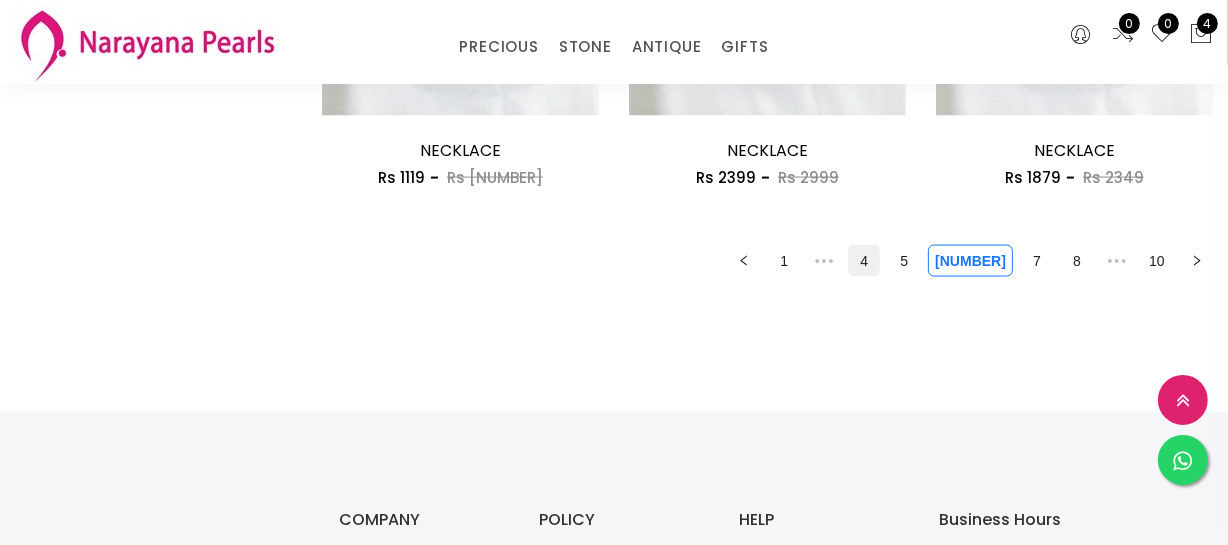 click on "4" at bounding box center [864, 261] 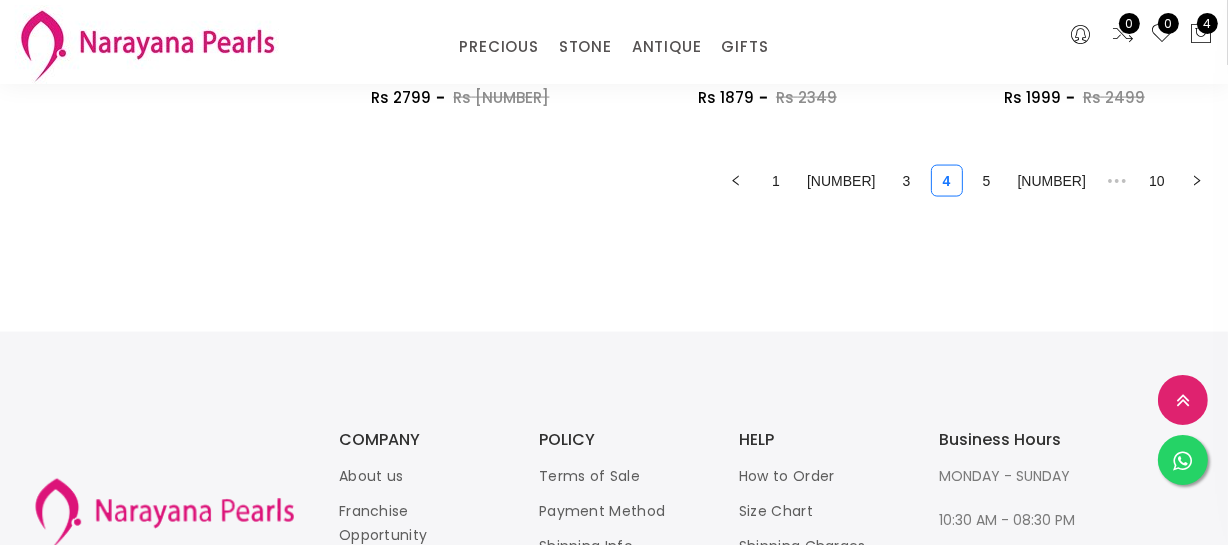 scroll, scrollTop: 2636, scrollLeft: 0, axis: vertical 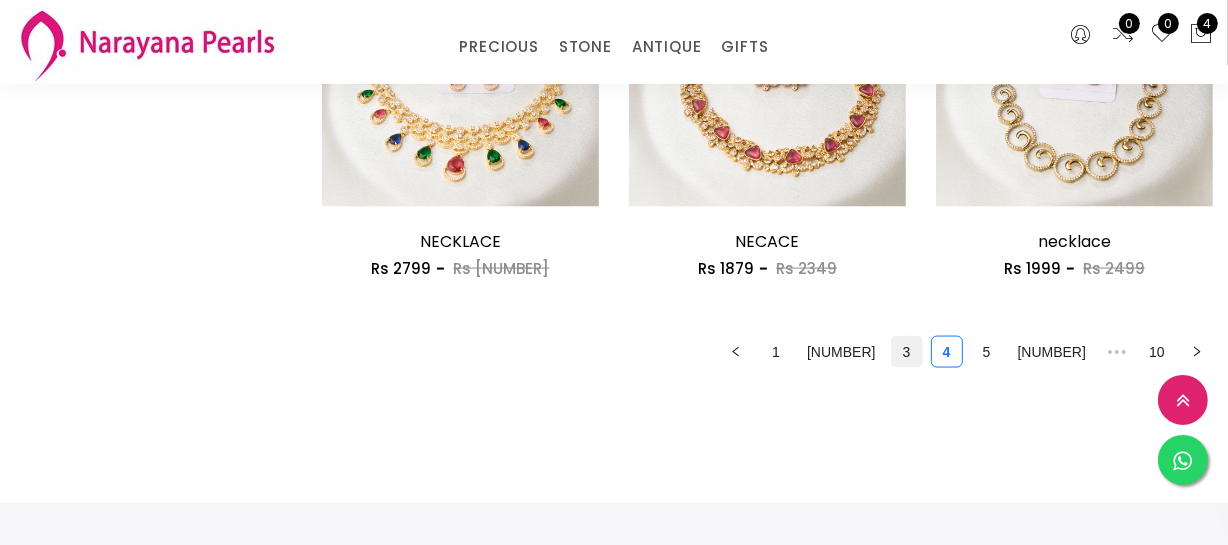 click on "3" at bounding box center (907, 352) 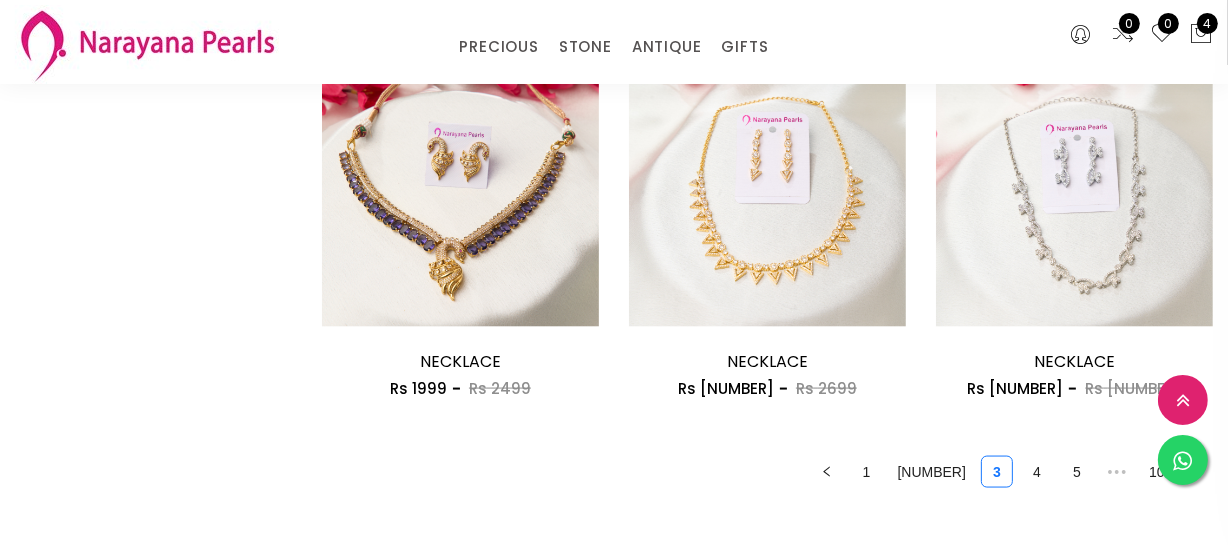 scroll, scrollTop: 2727, scrollLeft: 0, axis: vertical 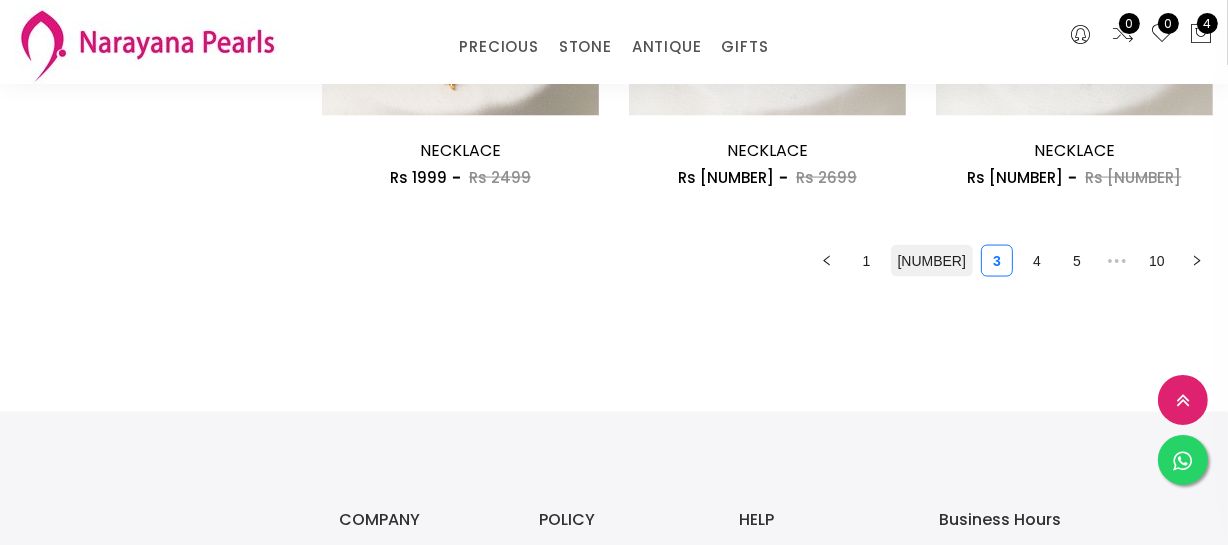 click on "[NUMBER]" at bounding box center (932, 261) 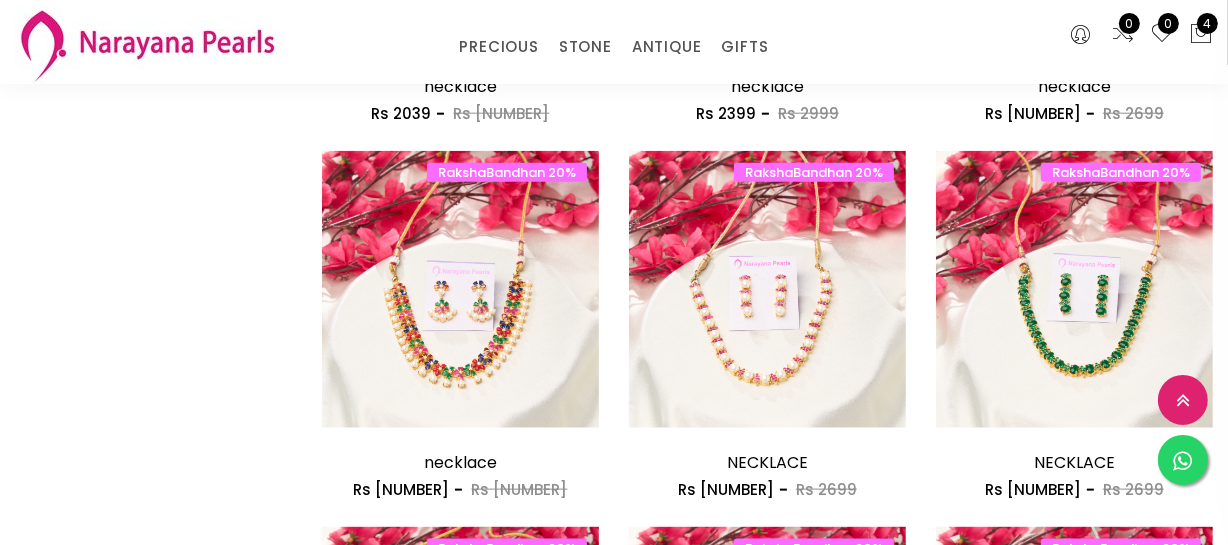 scroll, scrollTop: 1818, scrollLeft: 0, axis: vertical 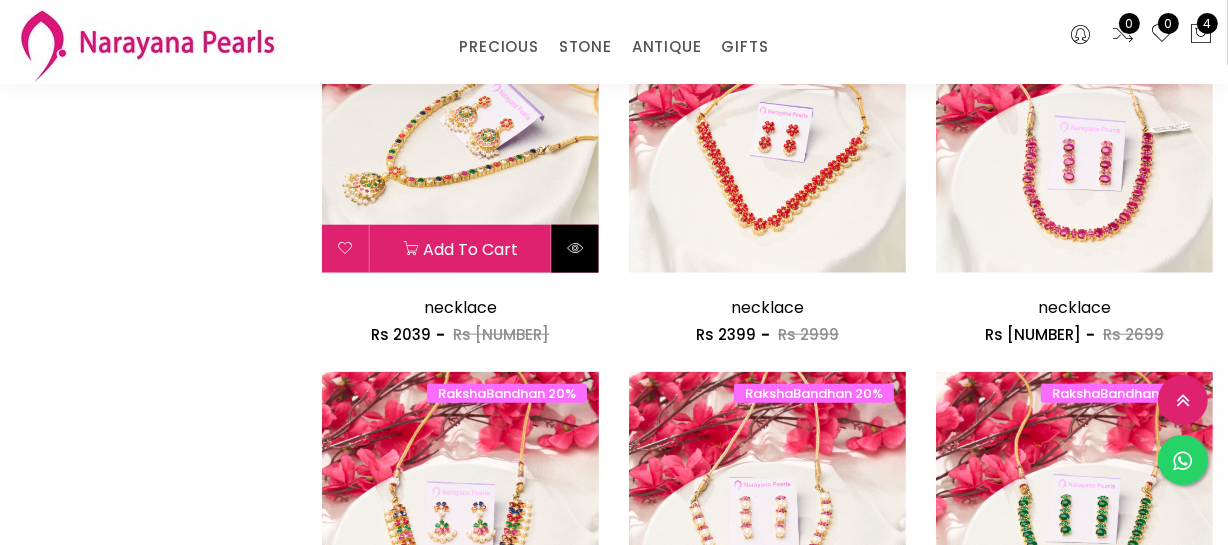 click at bounding box center (575, 248) 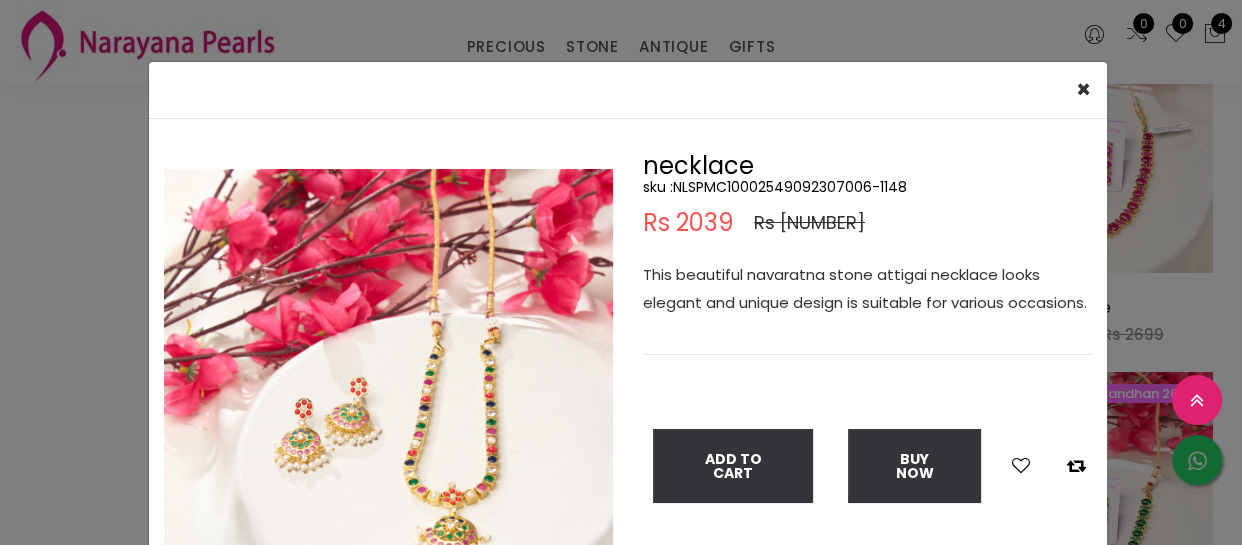 click on "This beautiful navaratna stone attigai necklace looks elegant and unique design is suitable for various occasions." at bounding box center [867, 289] 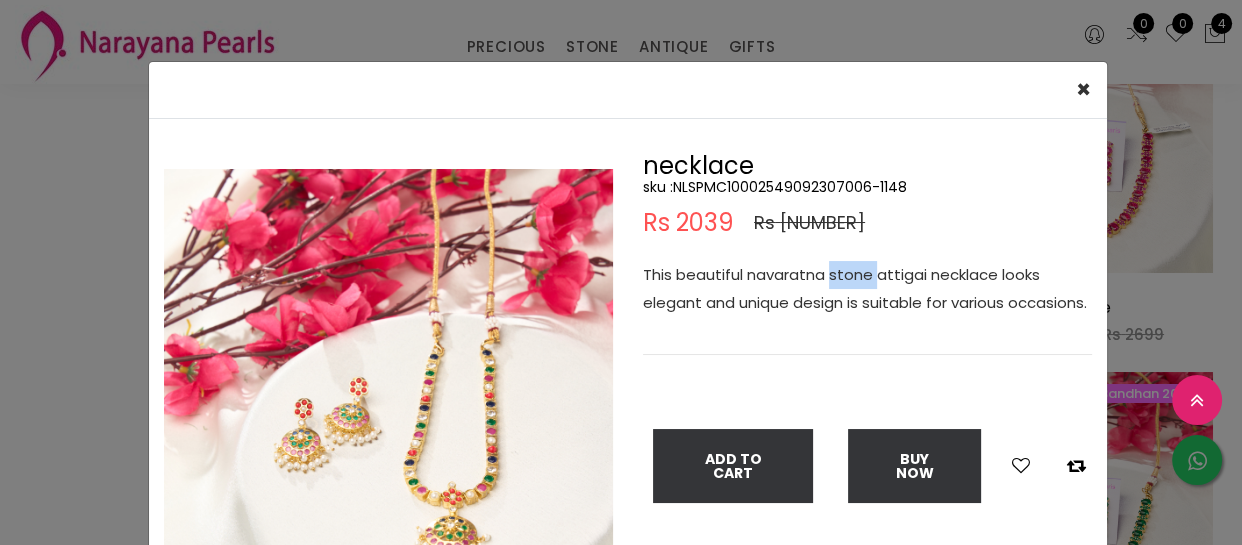 click on "This beautiful navaratna stone attigai necklace looks elegant and unique design is suitable for various occasions." at bounding box center (867, 289) 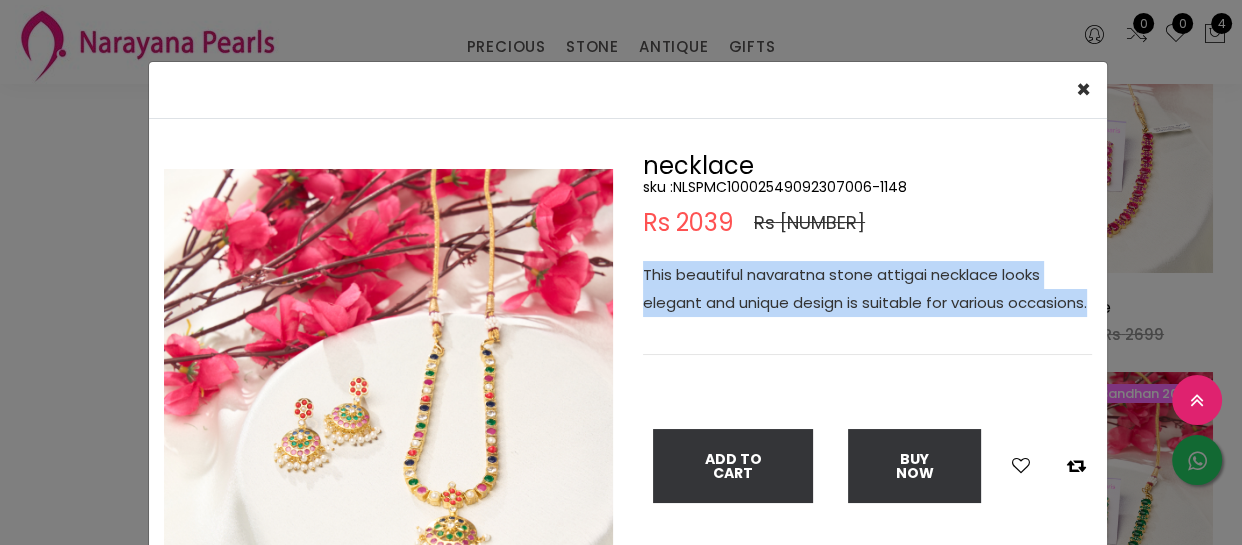 click on "This beautiful navaratna stone attigai necklace looks elegant and unique design is suitable for various occasions." at bounding box center (867, 289) 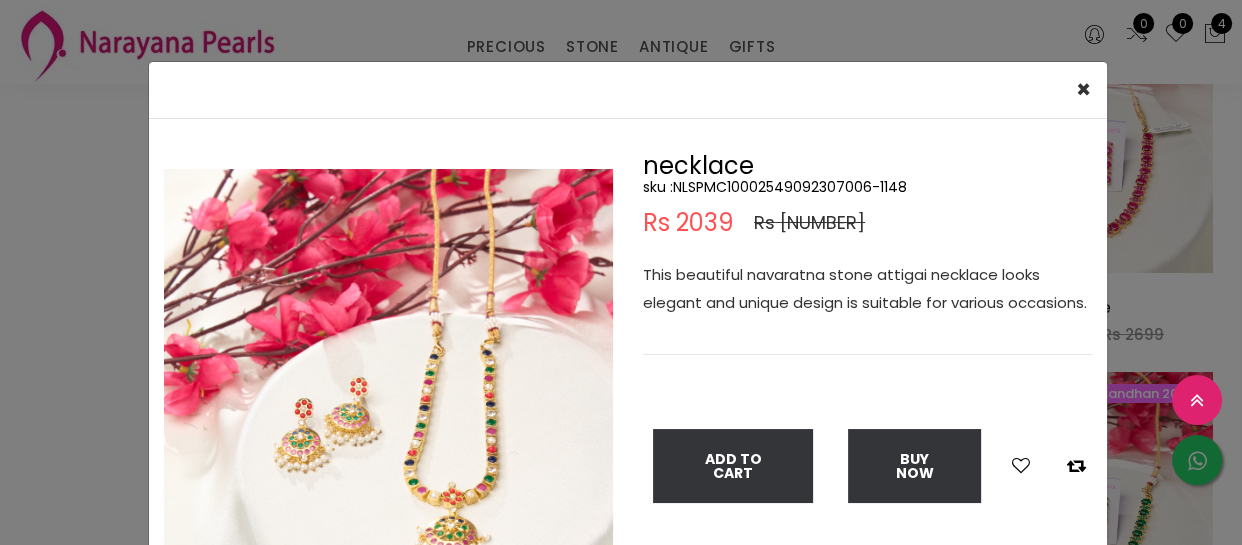 drag, startPoint x: 0, startPoint y: 240, endPoint x: 106, endPoint y: 144, distance: 143.01048 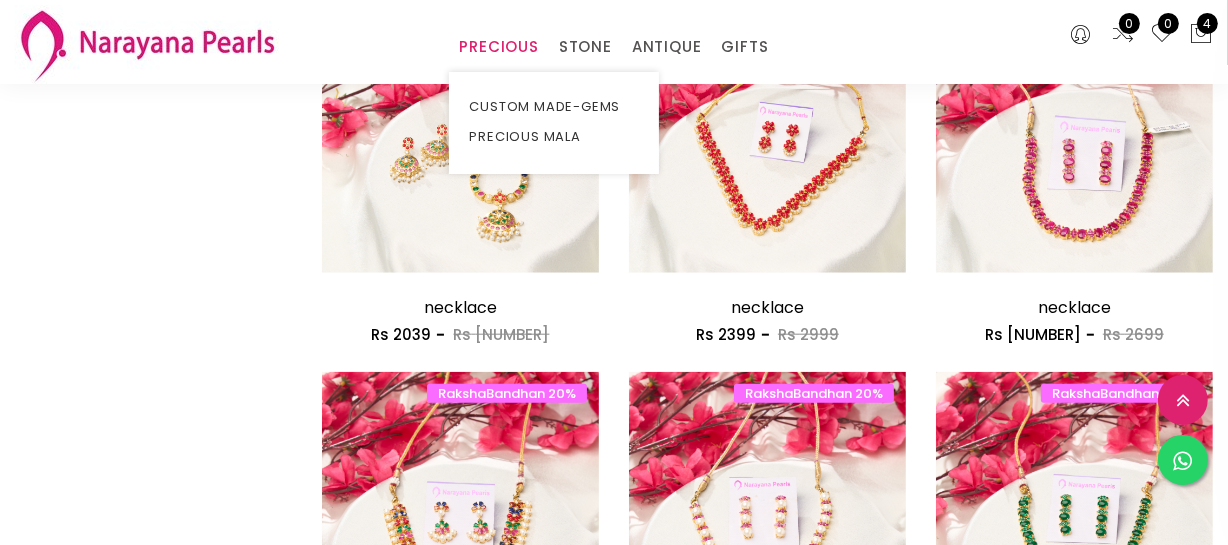 click on "CUSTOM MADE-GEMS PRECIOUS MALA" at bounding box center [554, 123] 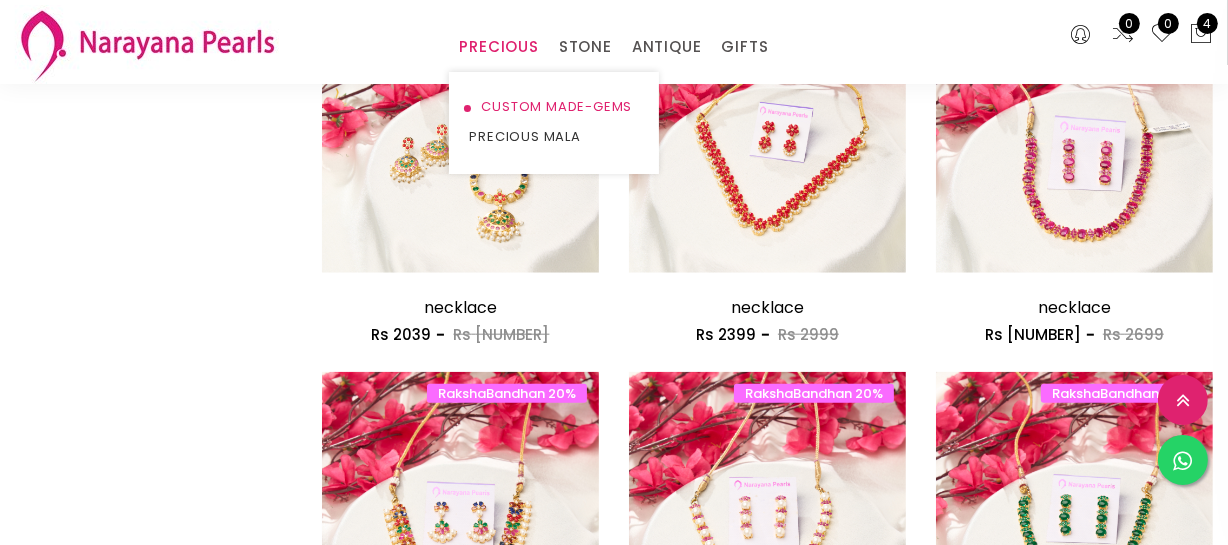 click on "CUSTOM MADE-GEMS" at bounding box center (554, 107) 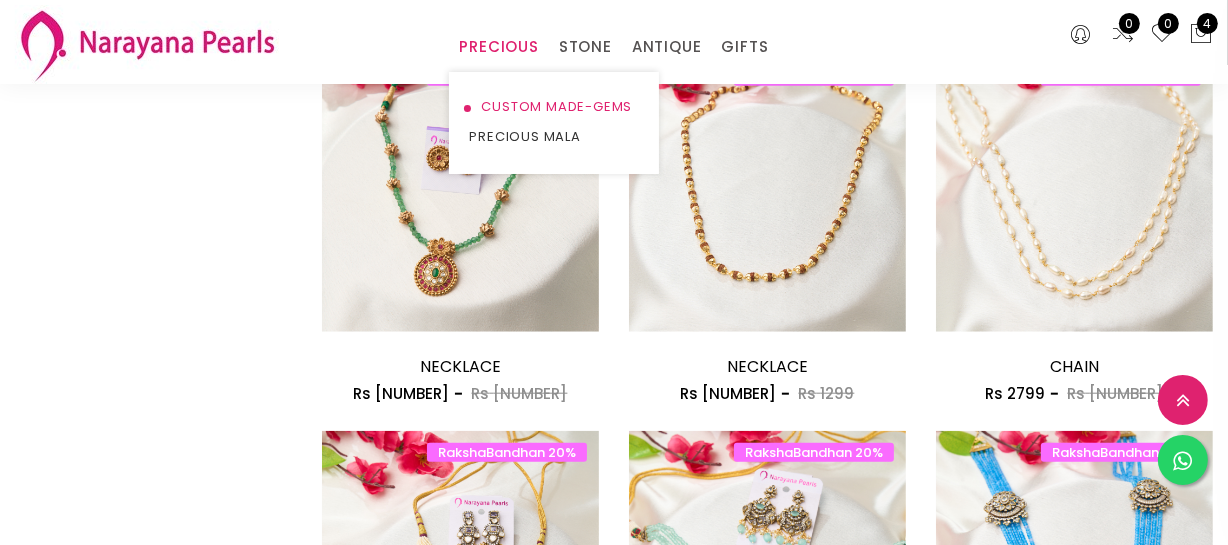 scroll, scrollTop: 1818, scrollLeft: 0, axis: vertical 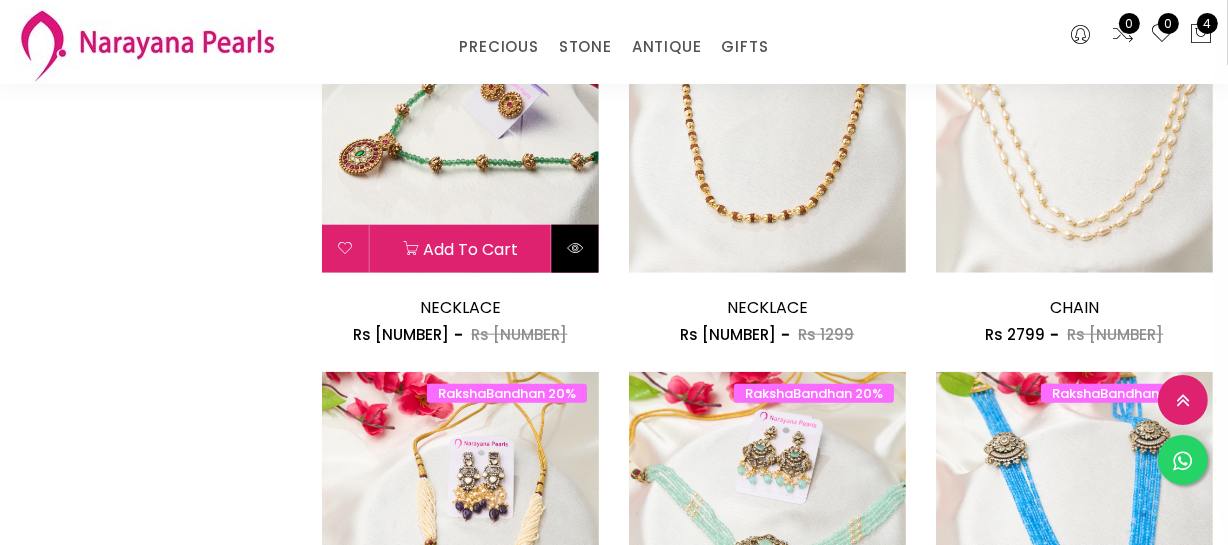 click at bounding box center [575, 248] 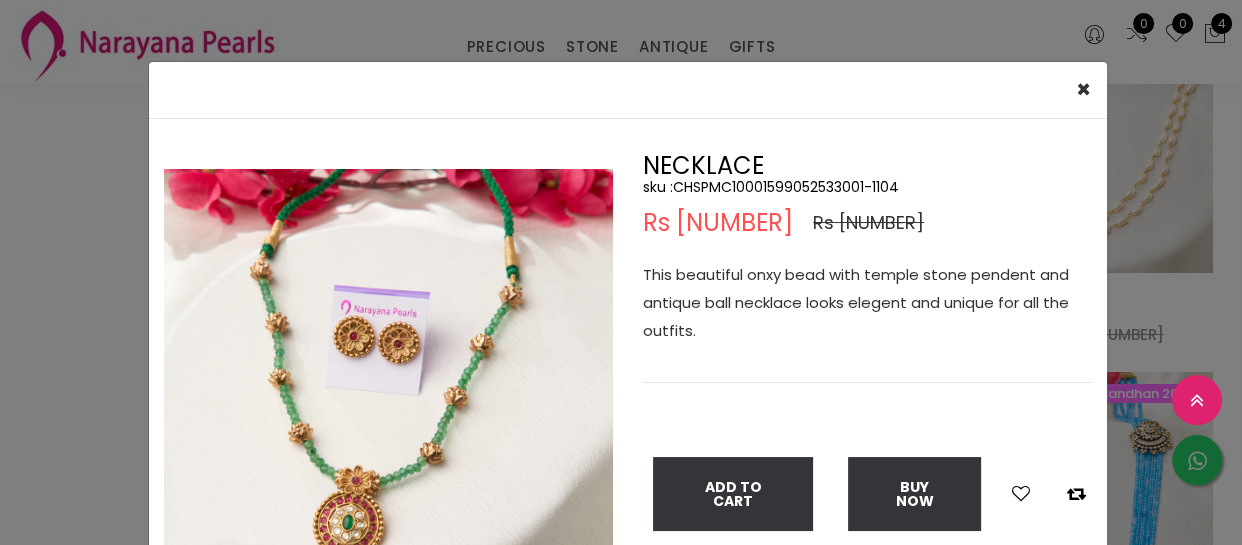 click on "This beautiful onxy bead with temple stone pendent and antique ball necklace looks elegent and unique for all the outfits." at bounding box center (867, 303) 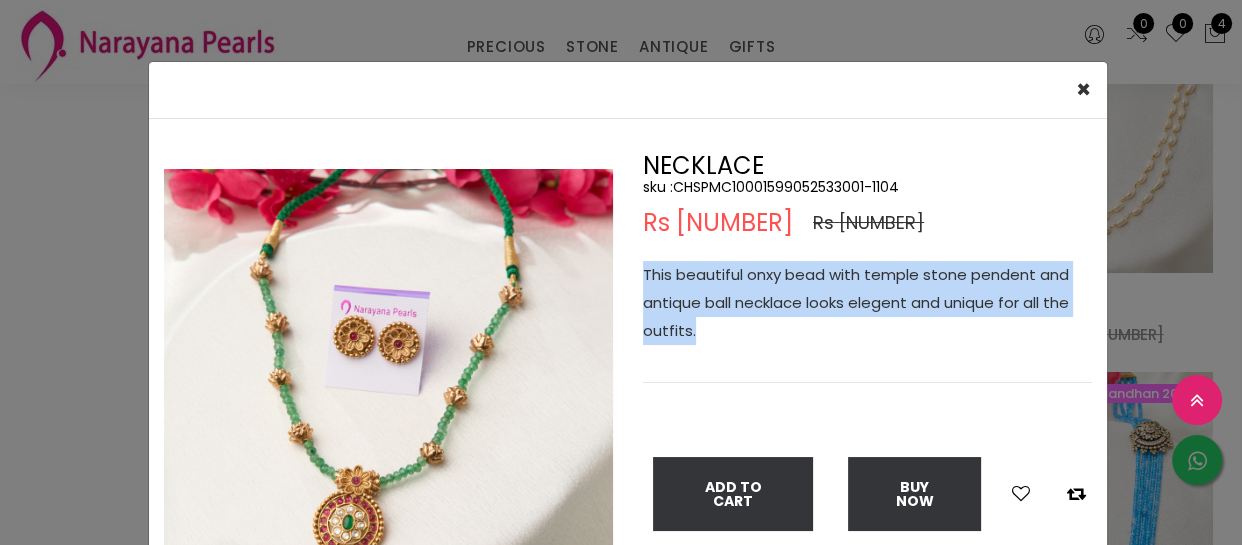 click on "This beautiful onxy bead with temple stone pendent and antique ball necklace looks elegent and unique for all the outfits." at bounding box center [867, 303] 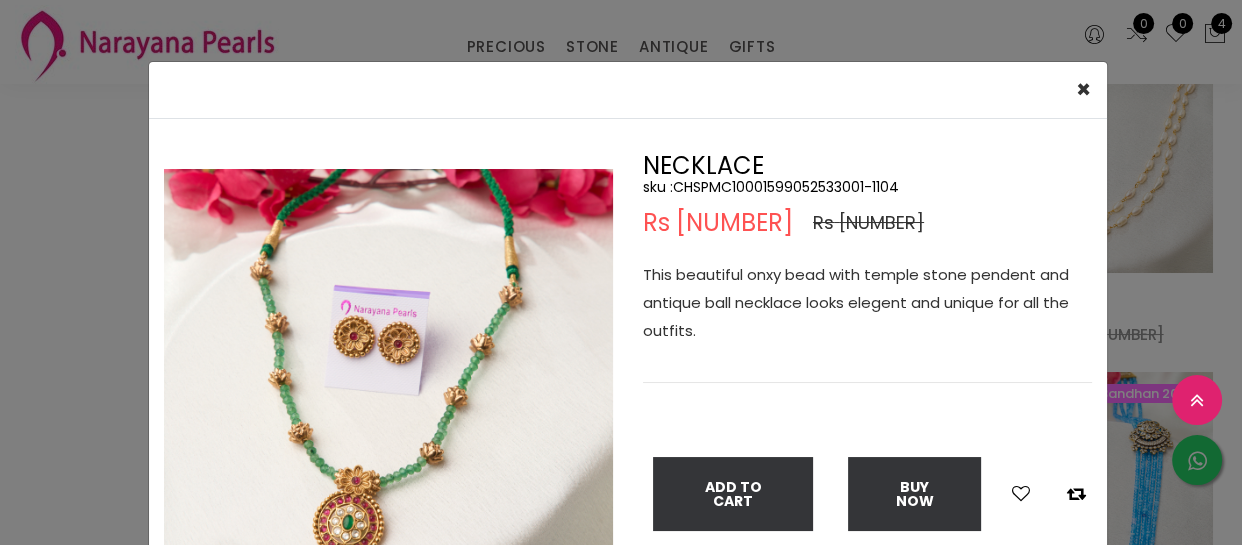 click on "NECKLACE sku : CHSPMC10001599052533001-1104 Rs 1279 Rs 1599 This beautiful onxy bead with temple stone pendent and antique ball necklace looks elegent and unique for all the outfits. Add To Cart Buy Now" at bounding box center [621, 272] 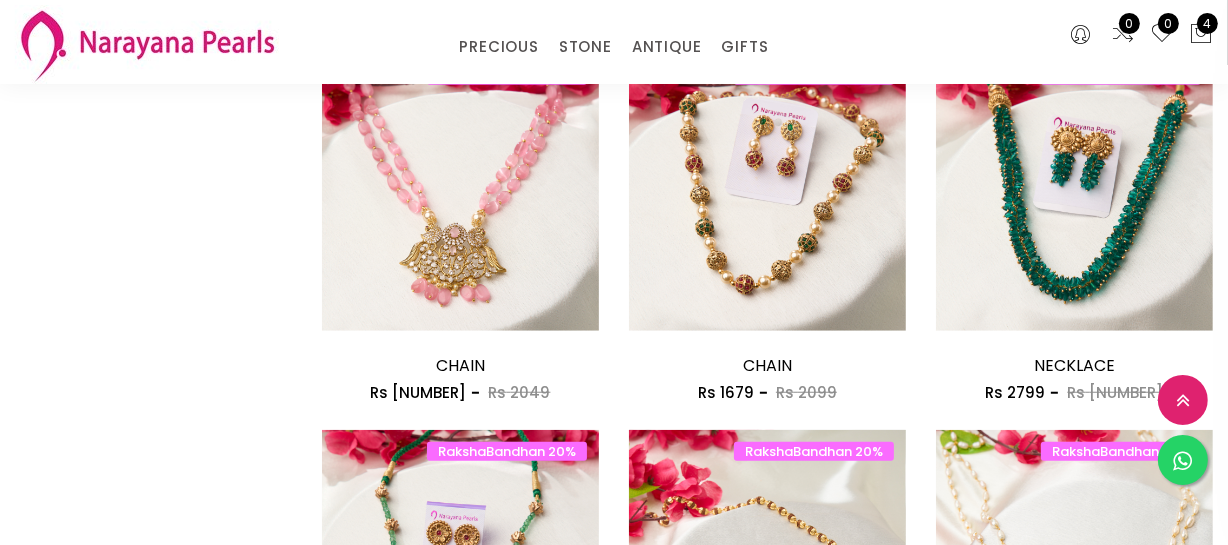 scroll, scrollTop: 1545, scrollLeft: 0, axis: vertical 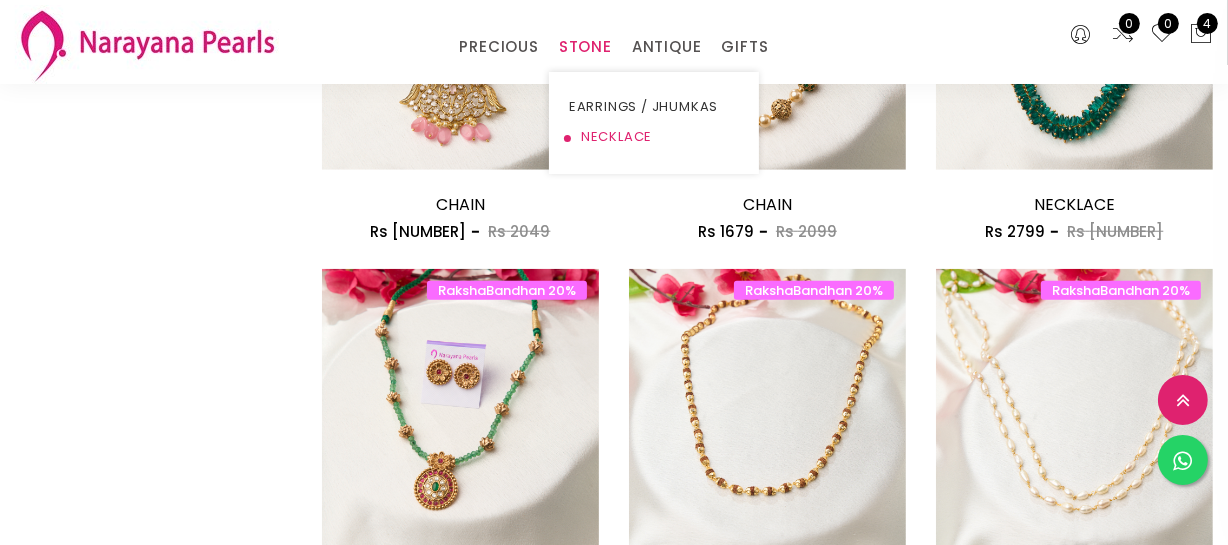click on "NECKLACE" at bounding box center (654, 137) 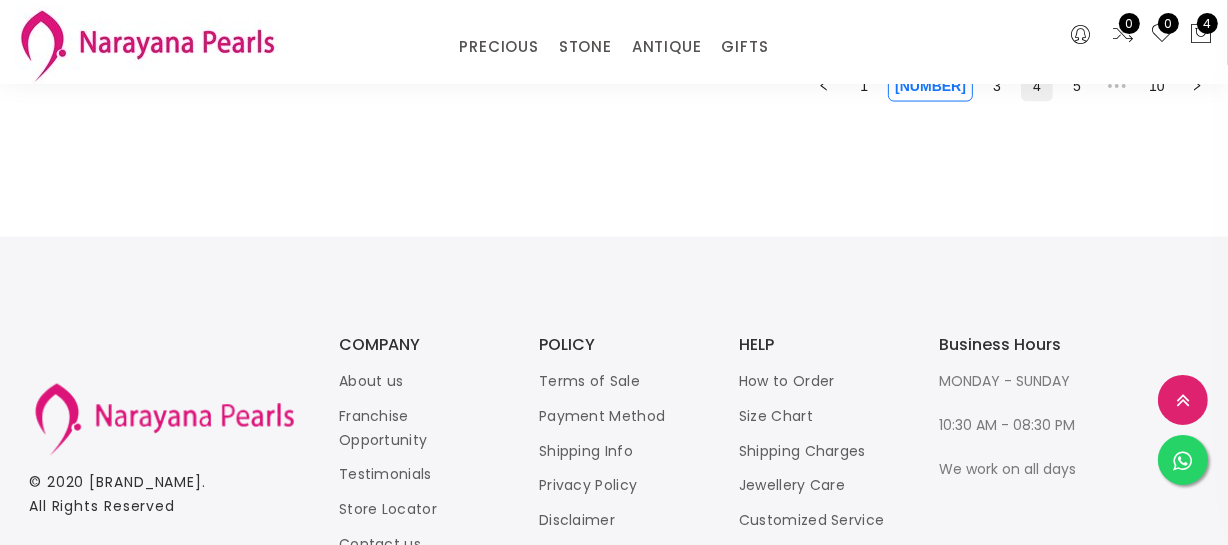 scroll, scrollTop: 2727, scrollLeft: 0, axis: vertical 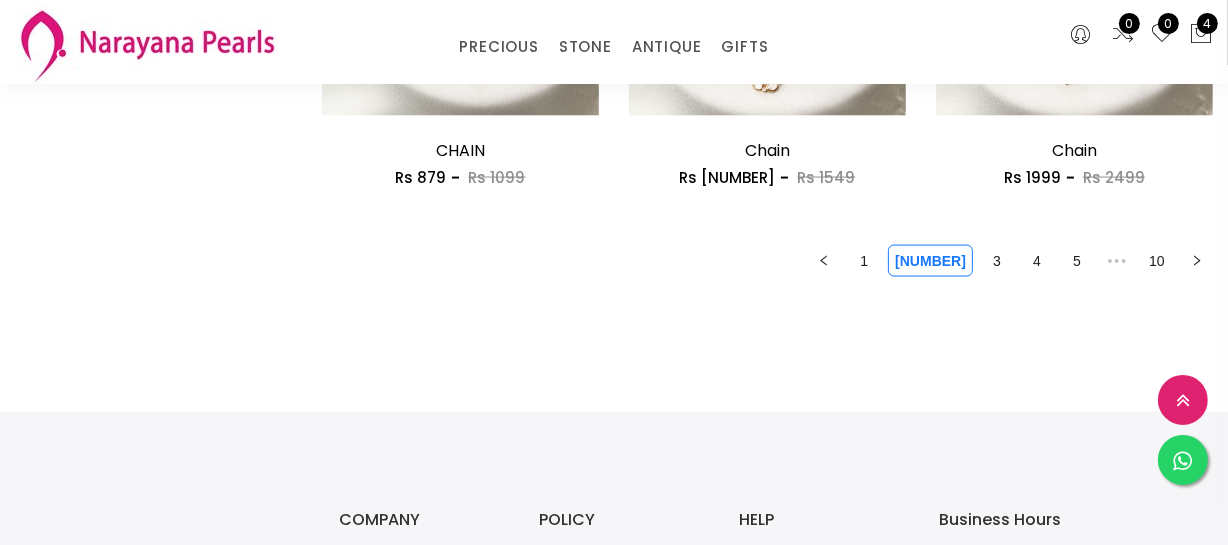 click on "3" at bounding box center [997, 261] 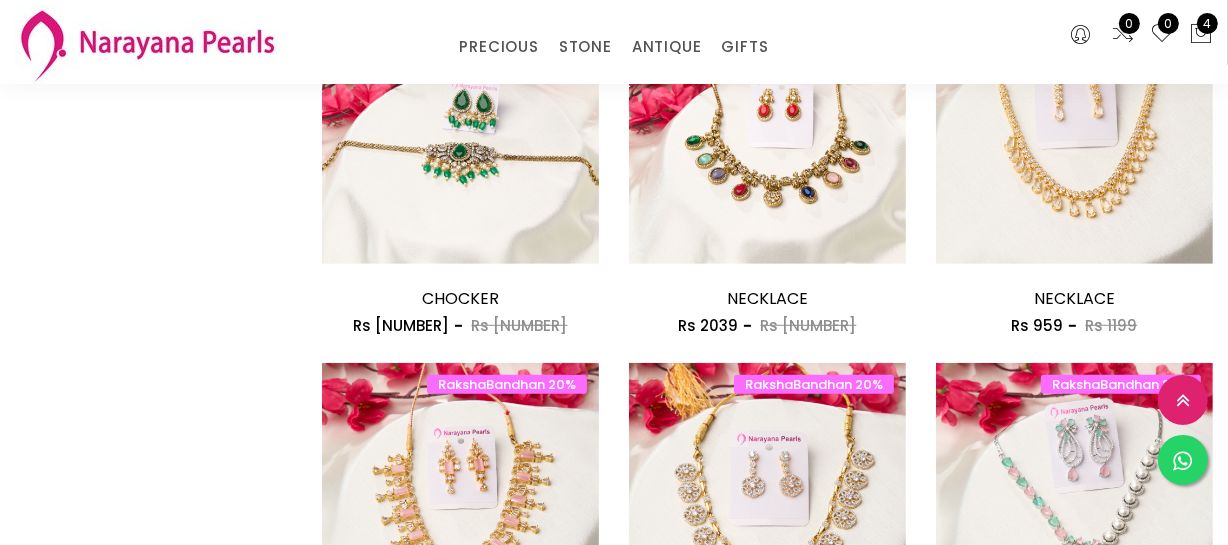 scroll, scrollTop: 1090, scrollLeft: 0, axis: vertical 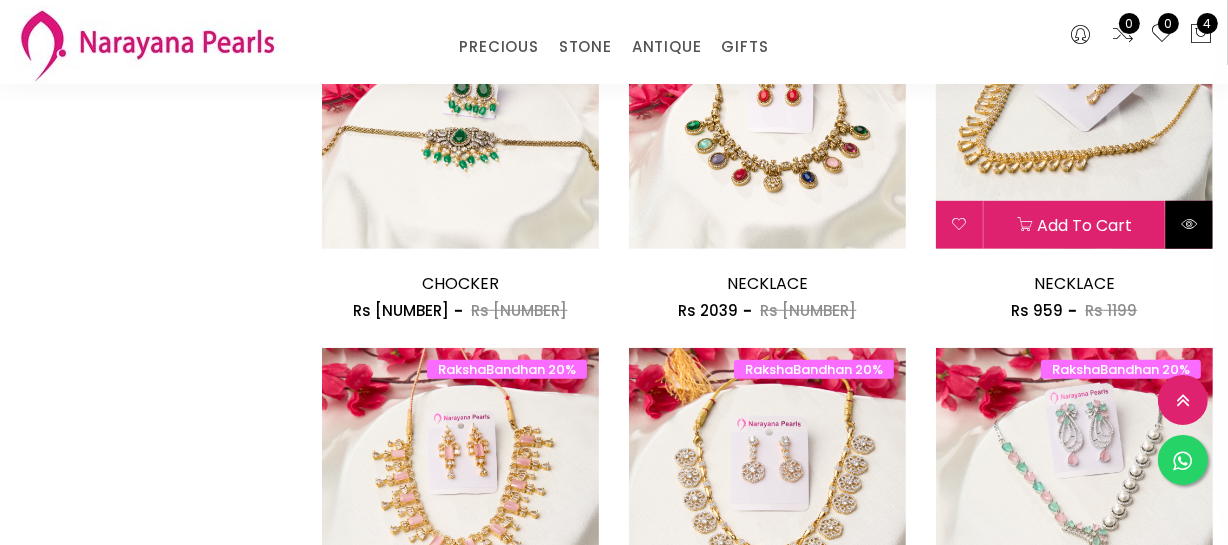 click at bounding box center (1189, 225) 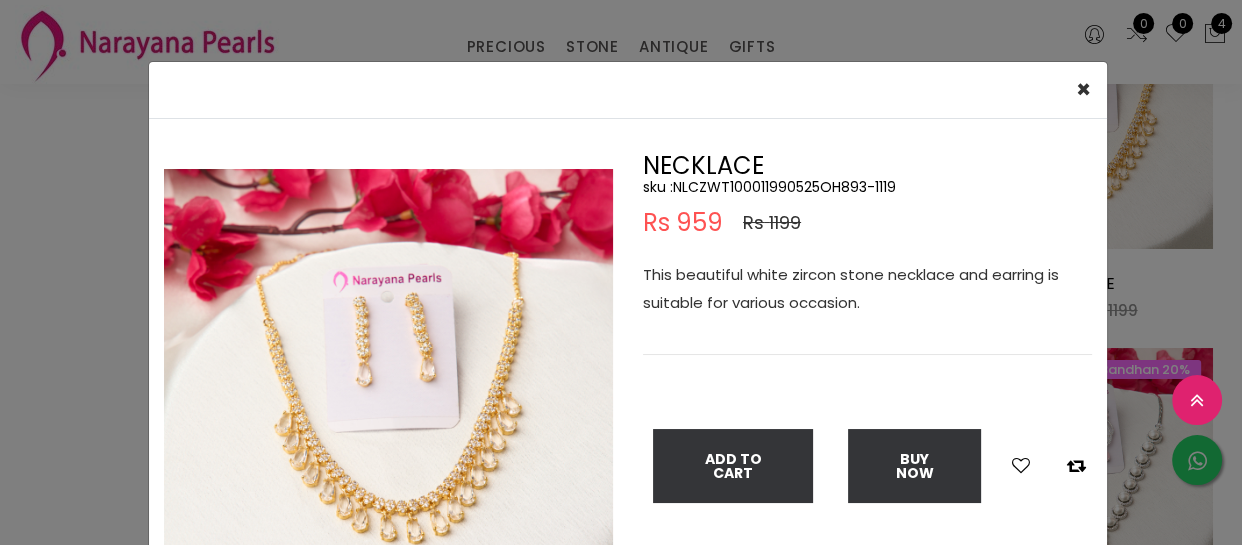 click on "This beautiful white zircon stone necklace and earring is suitable for various occasion." at bounding box center [867, 289] 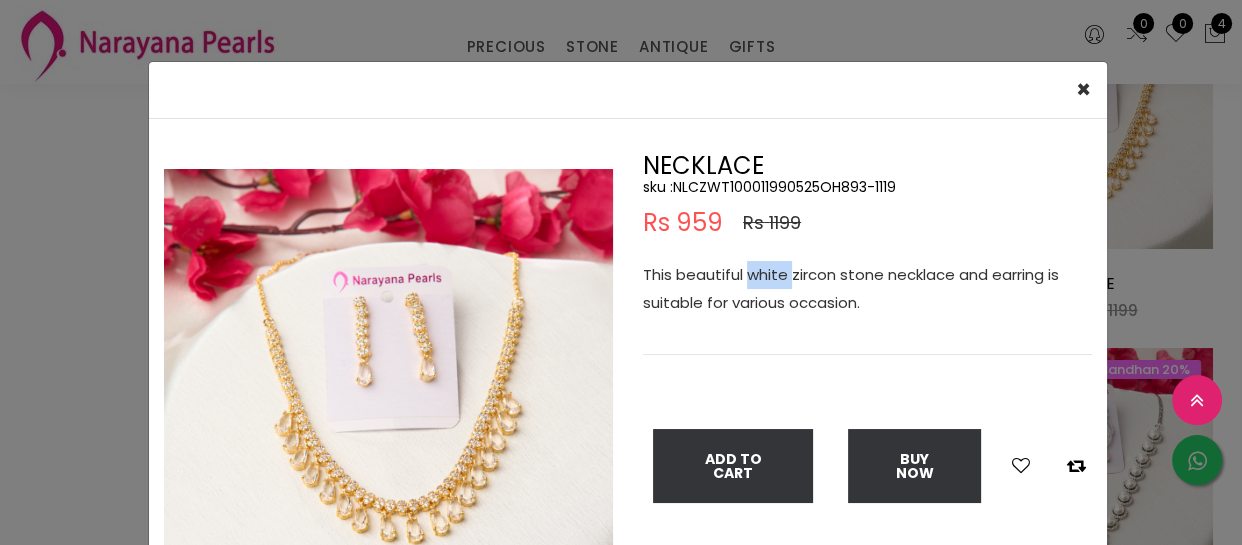 click on "This beautiful white zircon stone necklace and earring is suitable for various occasion." at bounding box center [867, 289] 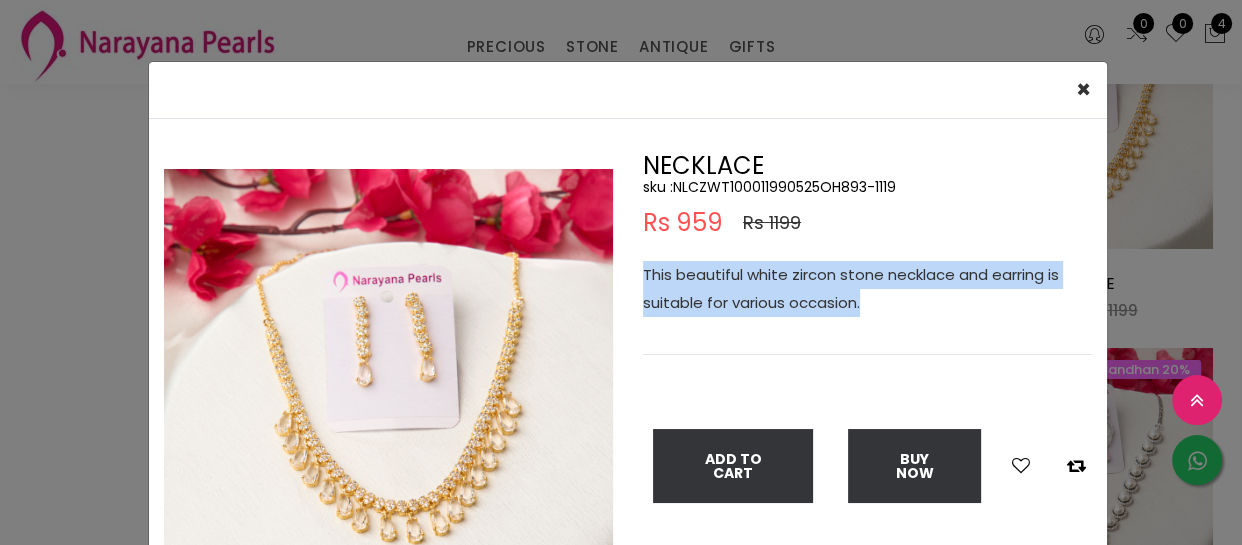 click on "This beautiful white zircon stone necklace and earring is suitable for various occasion." at bounding box center (867, 289) 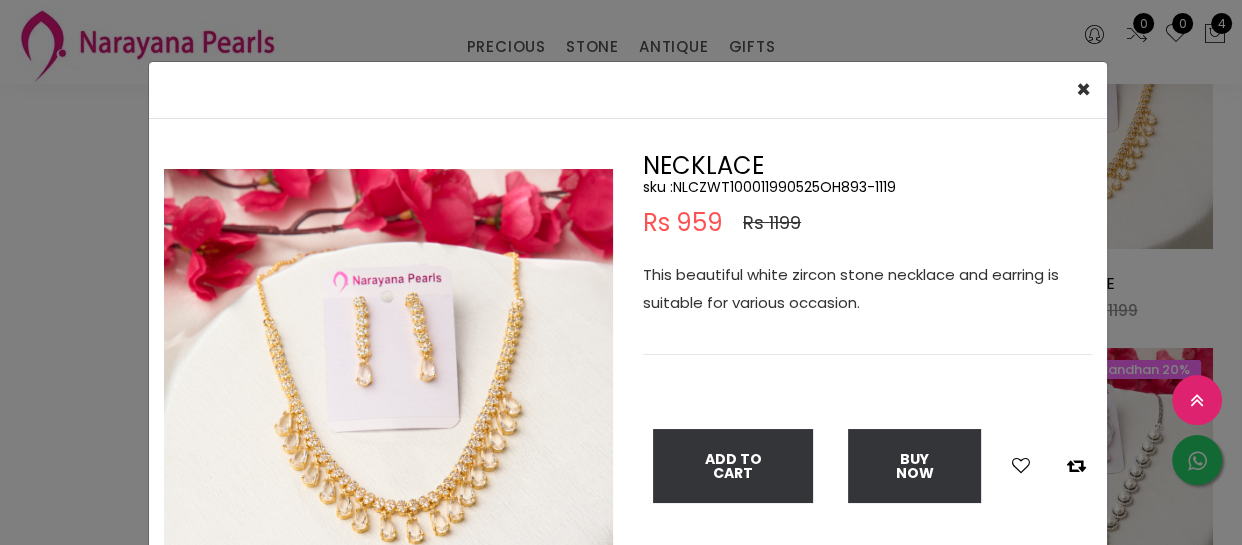 click on "NECKLACE sku : NLCZWT100011990525OH893-1119 Rs 959 Rs 1199 This beautiful white zircon stone necklace and earring is suitable for various occasion. Add To Cart Buy Now" at bounding box center (621, 272) 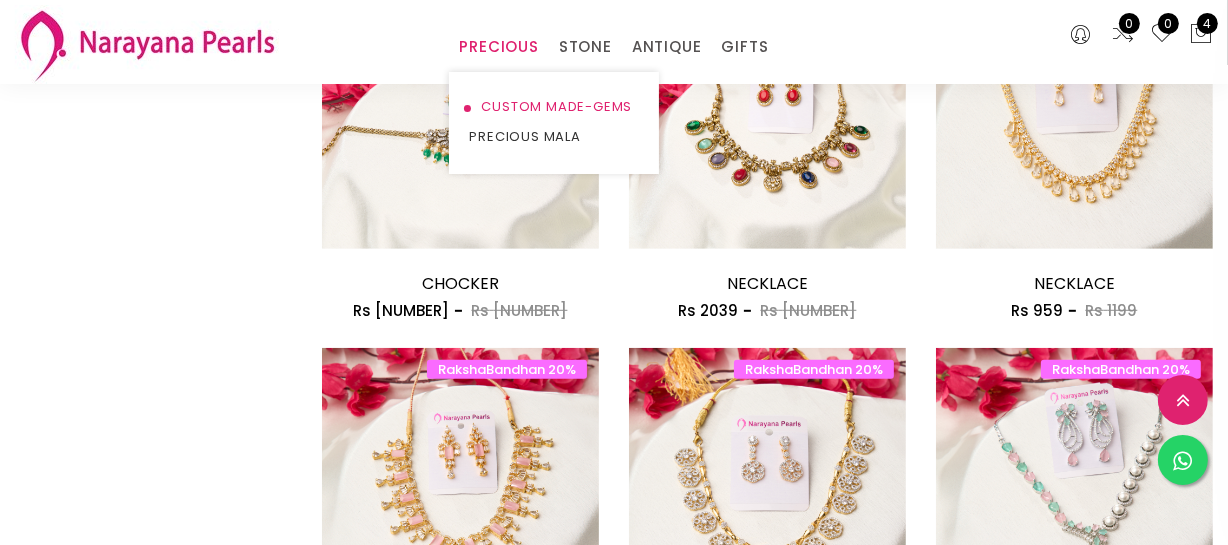 click on "CUSTOM MADE-GEMS" at bounding box center (554, 107) 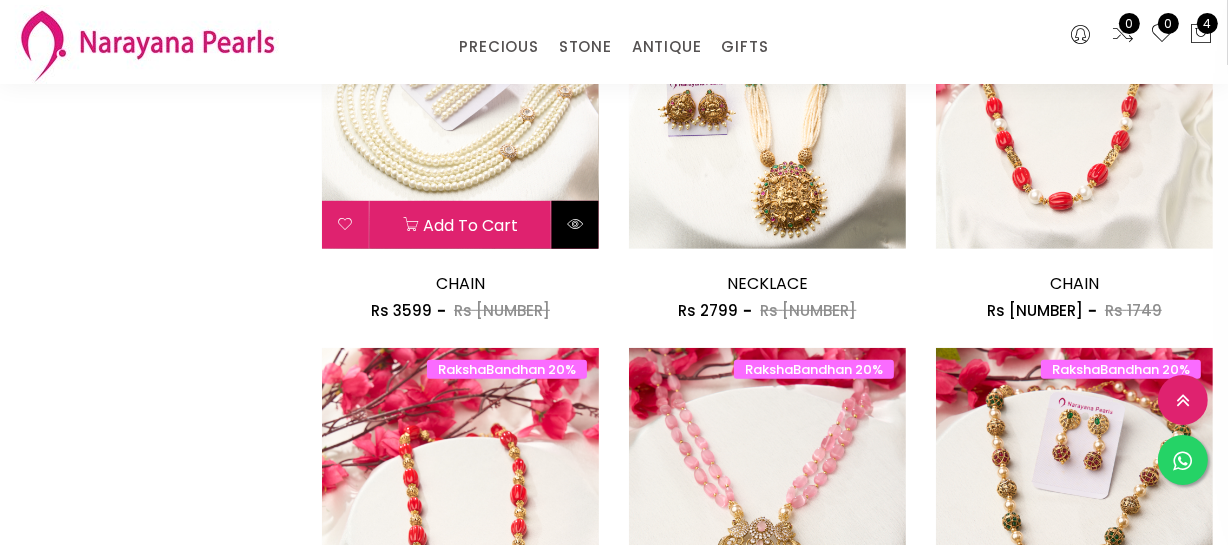 click at bounding box center [575, 225] 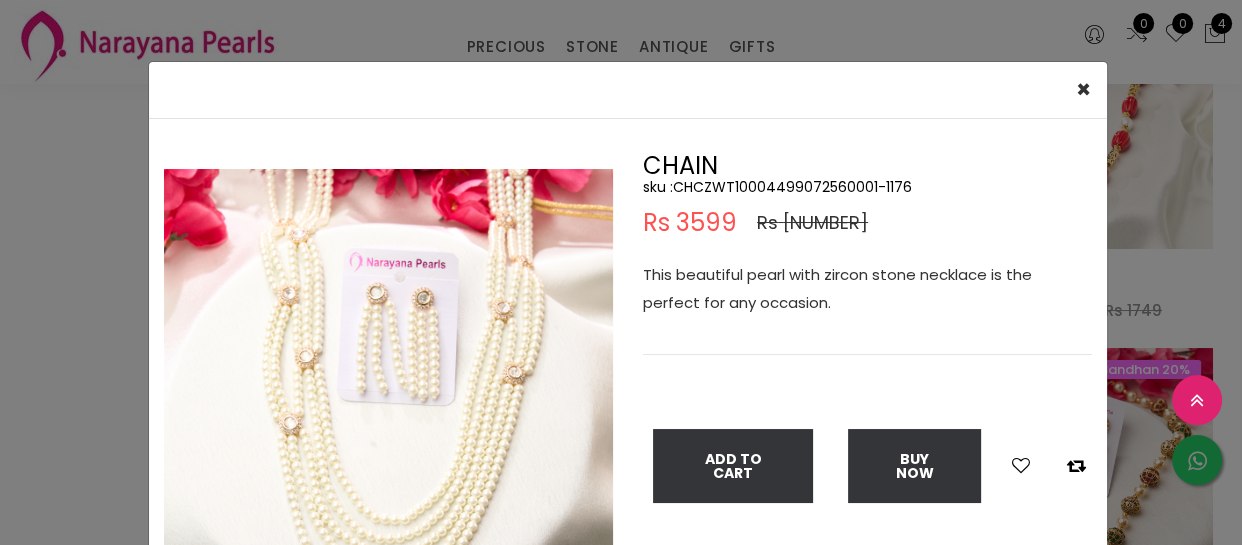 click on "This beautiful pearl with zircon stone necklace is the perfect for any occasion." at bounding box center (867, 289) 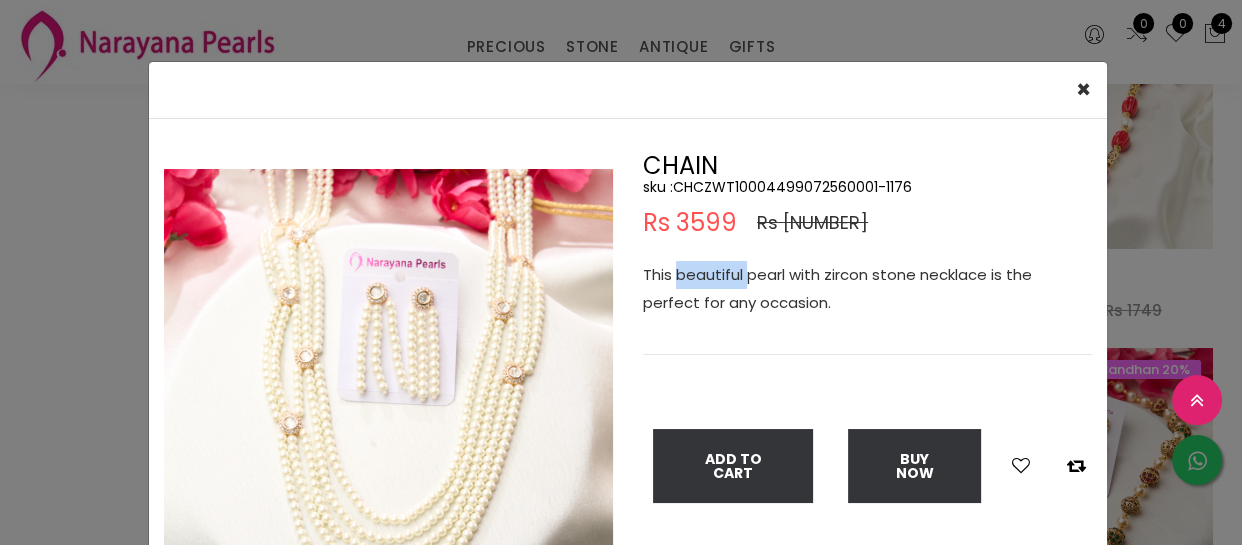 click on "This beautiful pearl with zircon stone necklace is the perfect for any occasion." at bounding box center [867, 289] 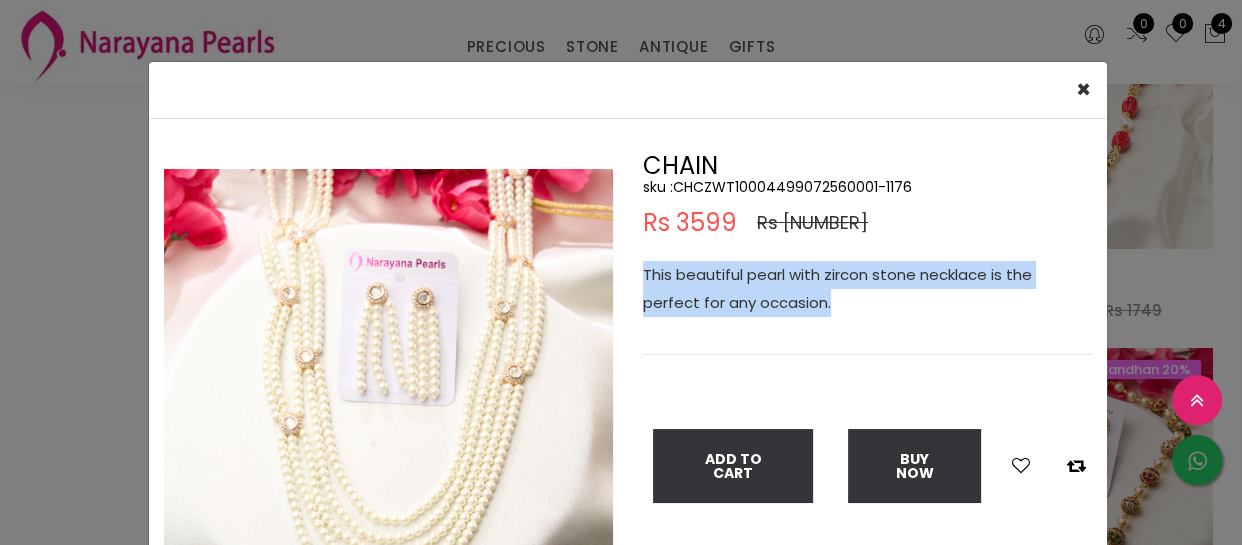 click on "This beautiful pearl with zircon stone necklace is the perfect for any occasion." at bounding box center (867, 289) 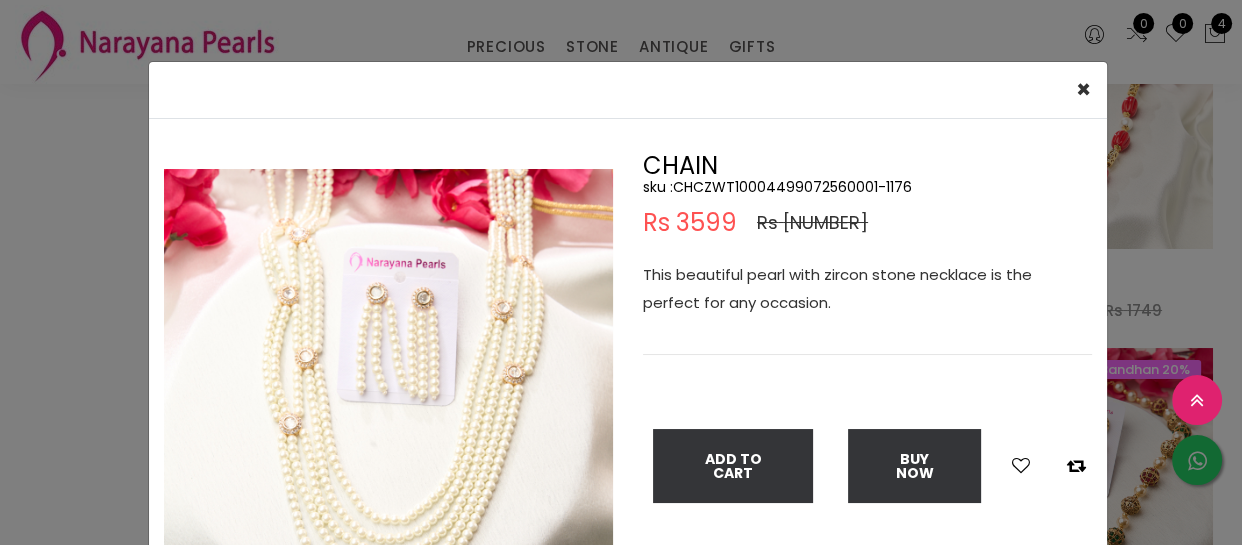 click on "Double (click / press) on the image to zoom (in / out). CHAIN sku : CHCZWT10004499072560001-1176 Rs [NUMBER] Rs [NUMBER] This beautiful pearl with zircon stone necklace is the perfect for any occasion. Add To Cart Buy Now" at bounding box center (621, 272) 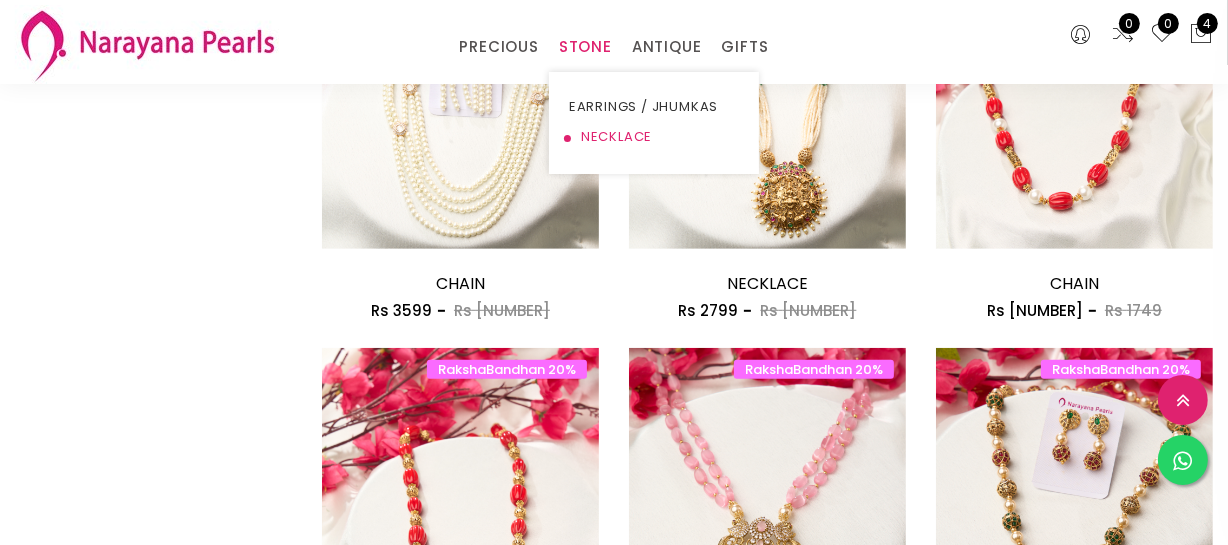 click on "NECKLACE" at bounding box center [654, 137] 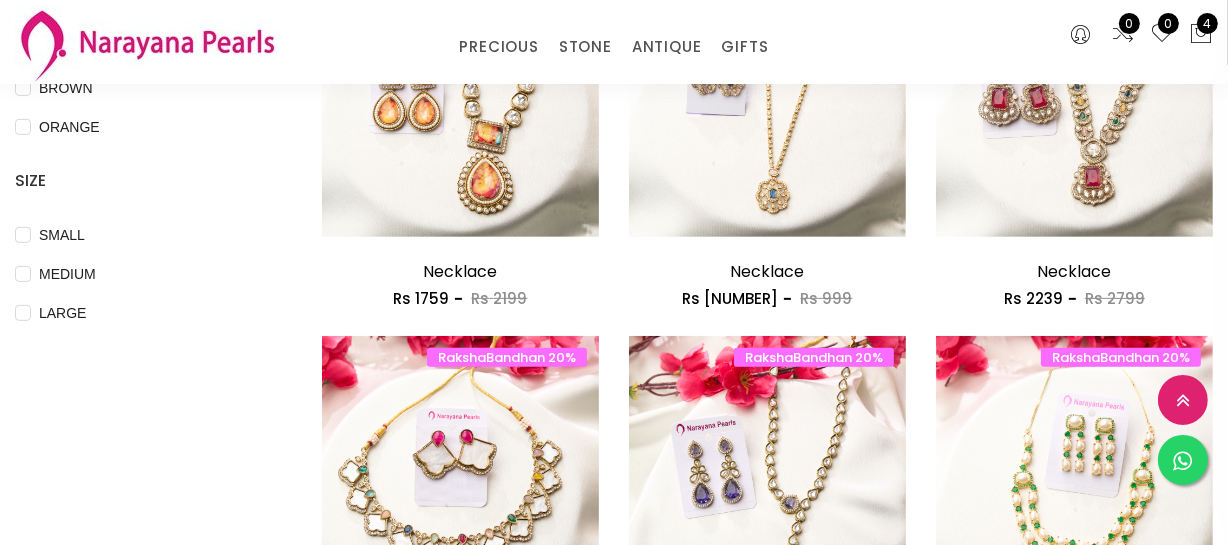 scroll, scrollTop: 727, scrollLeft: 0, axis: vertical 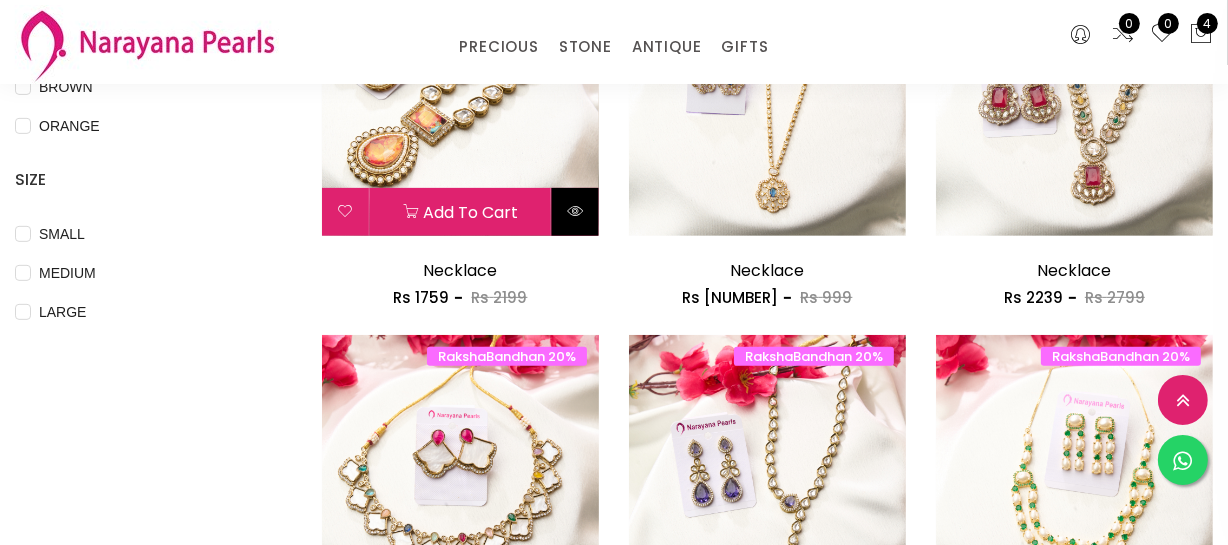 click at bounding box center (575, 211) 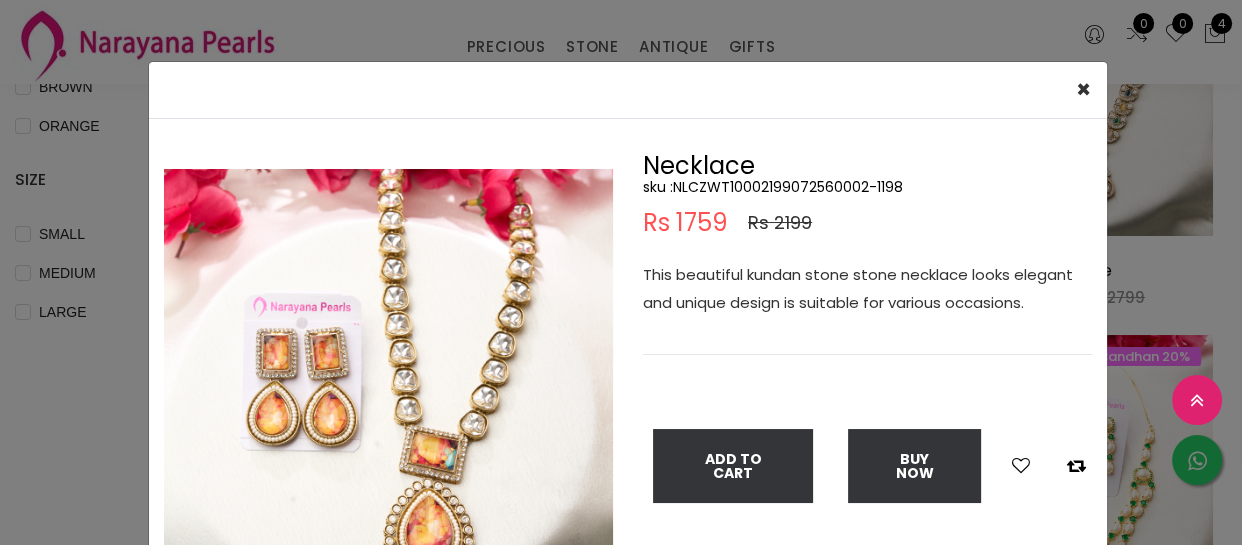 click on "This beautiful kundan stone stone necklace looks elegant and unique design is suitable for various occasions." at bounding box center (867, 289) 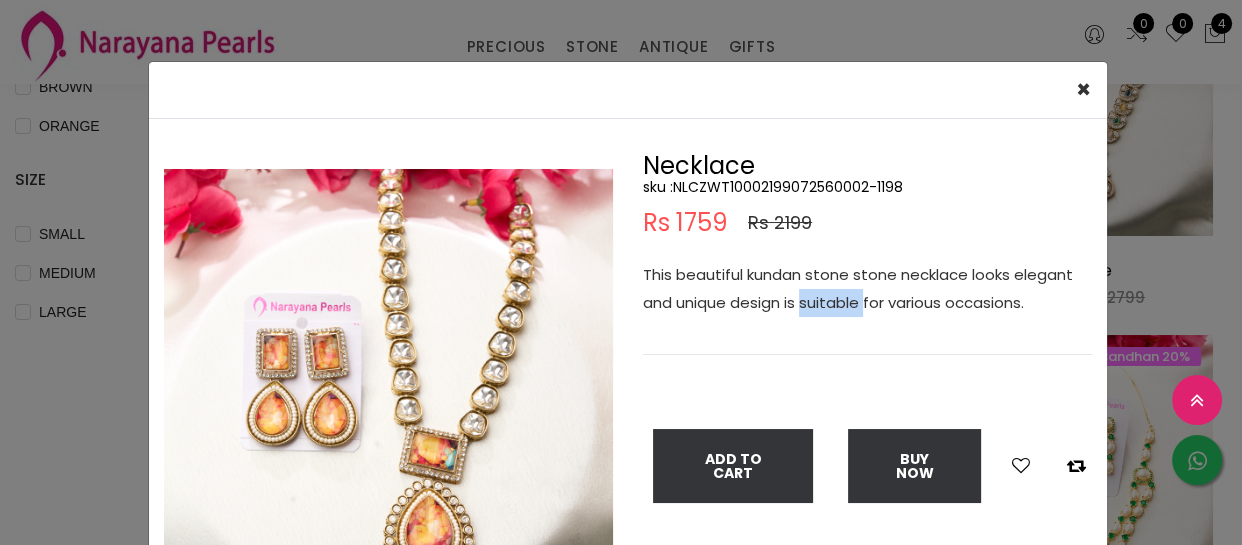click on "This beautiful kundan stone stone necklace looks elegant and unique design is suitable for various occasions." at bounding box center (867, 289) 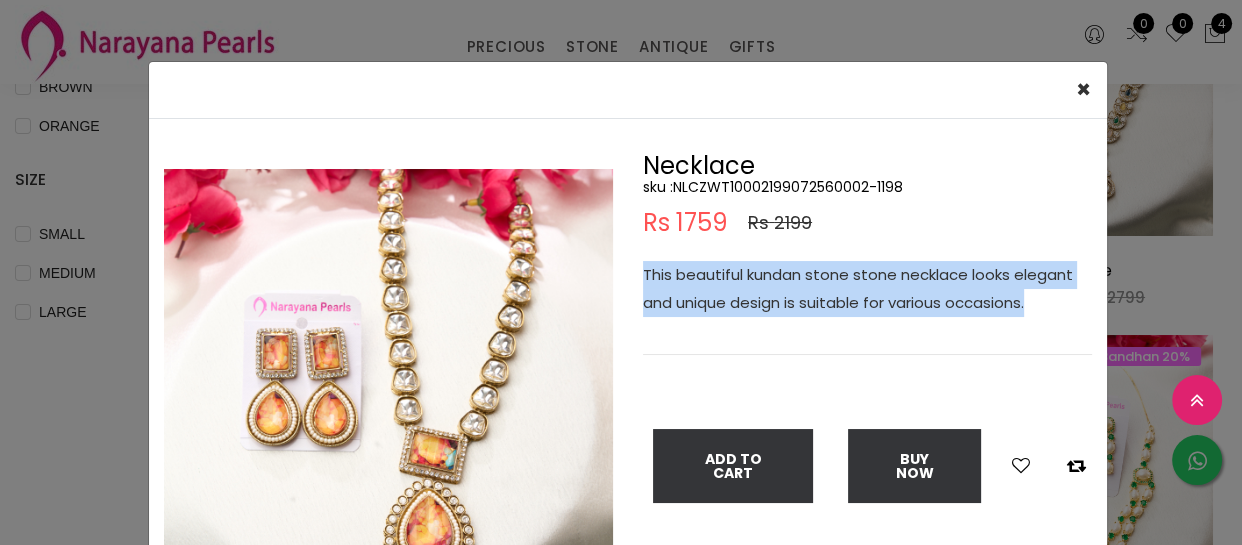 click on "This beautiful kundan stone stone necklace looks elegant and unique design is suitable for various occasions." at bounding box center [867, 289] 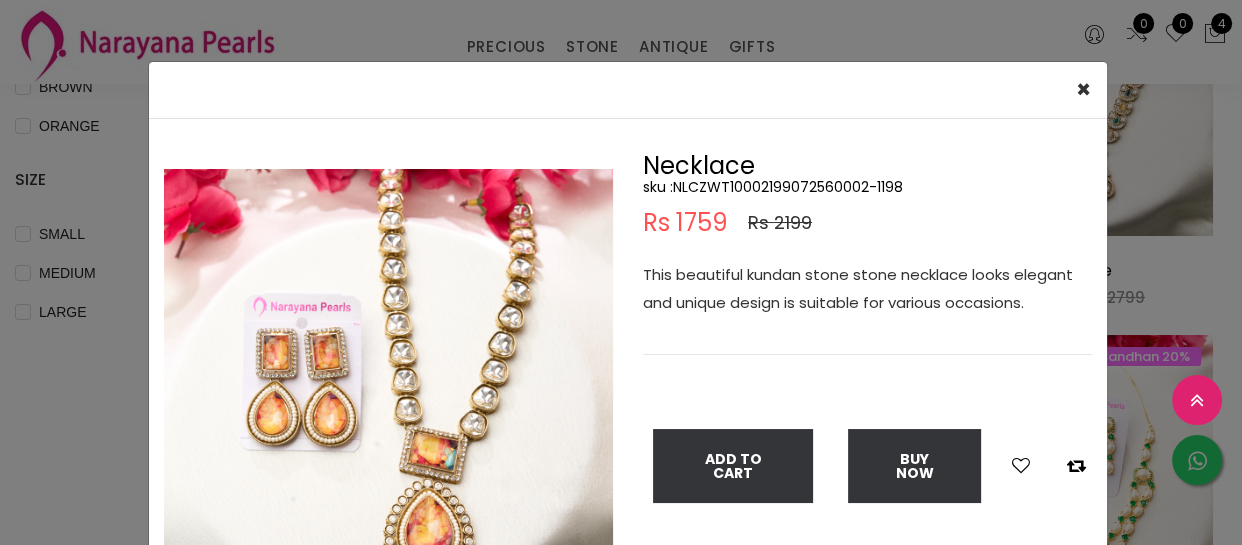 click on "× Close Double (click / press) on the image to zoom (in / out). Necklace sku :  NLCZWT10002199072560002-1198 Rs   1759   Rs   2199 This beautiful kundan stone stone necklace looks elegant and unique design is suitable for various occasions.  Add To Cart   Buy Now" at bounding box center (621, 272) 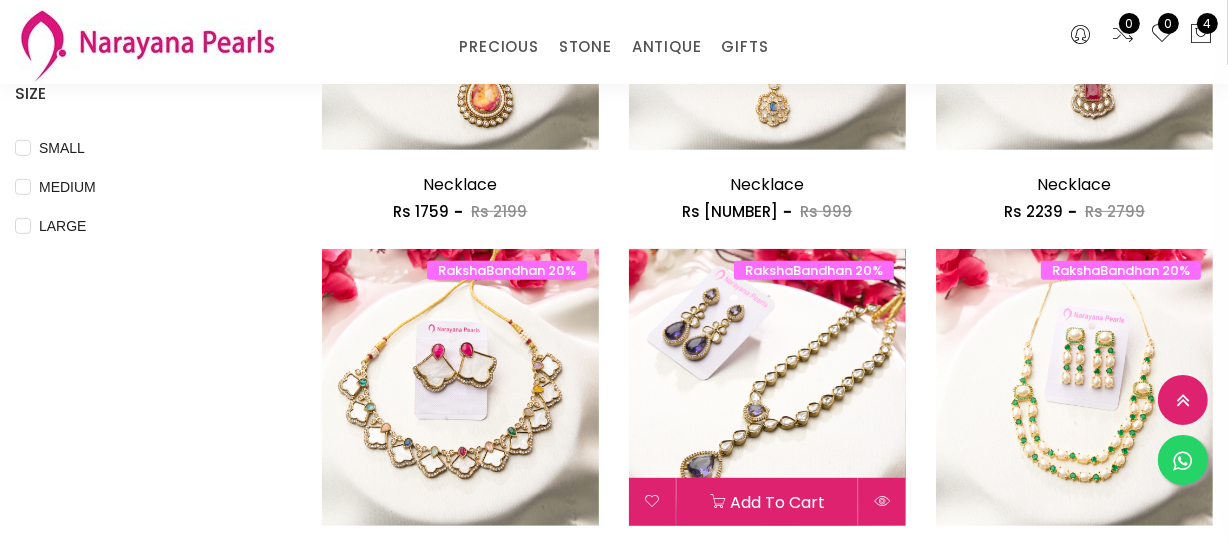 scroll, scrollTop: 909, scrollLeft: 0, axis: vertical 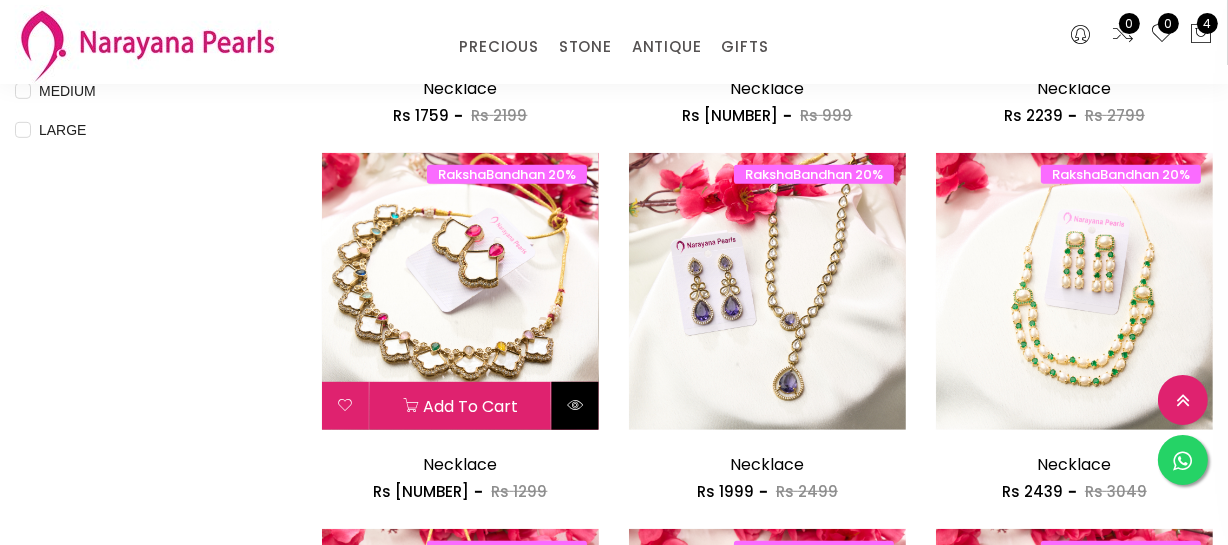 click at bounding box center [575, 406] 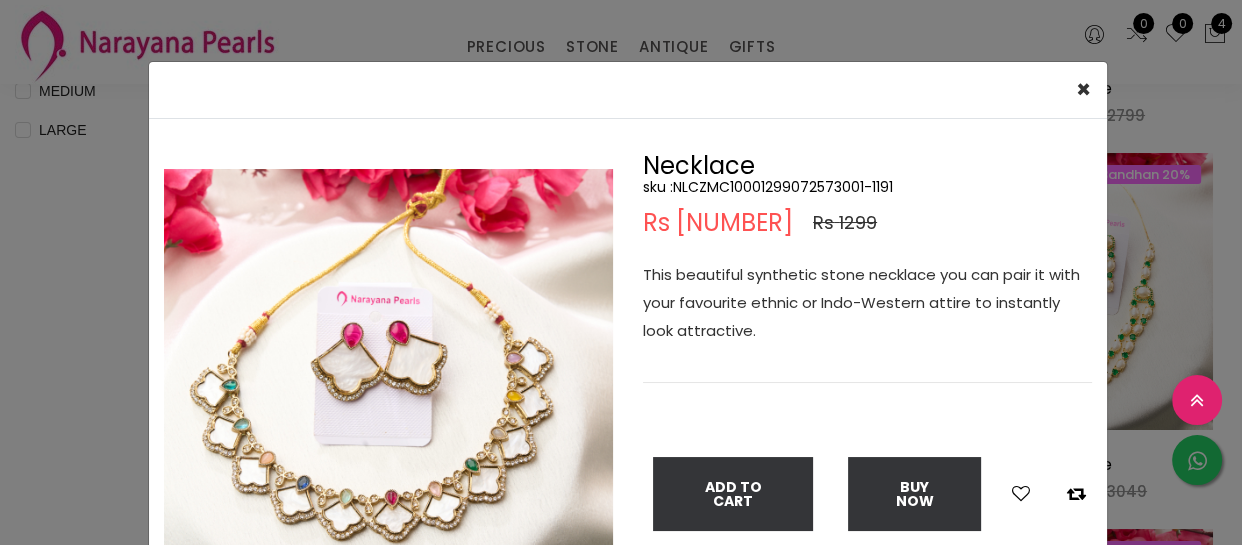 click on "This beautiful  synthetic stone necklace you can pair it with your favourite ethnic or Indo-Western attire to instantly look attractive." at bounding box center (867, 303) 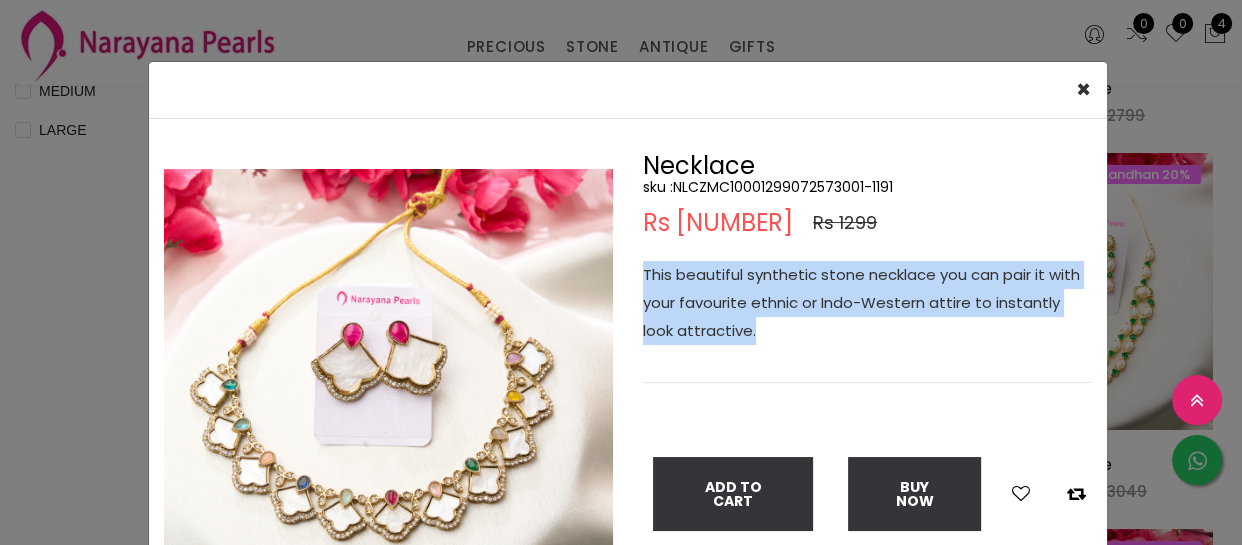 click on "This beautiful  synthetic stone necklace you can pair it with your favourite ethnic or Indo-Western attire to instantly look attractive." at bounding box center [867, 303] 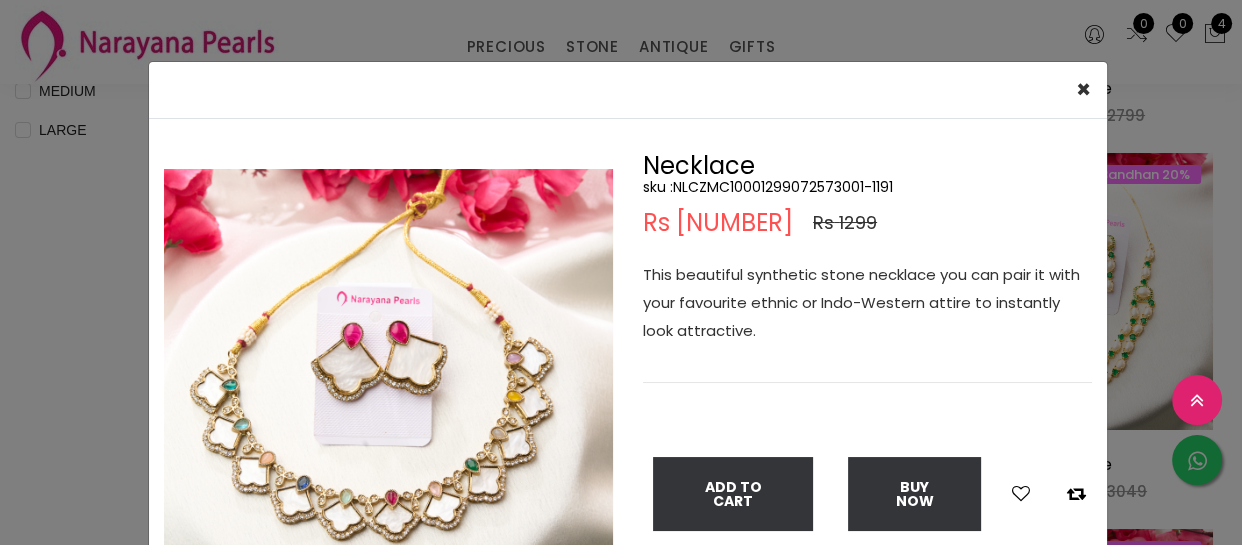 click on "Necklace sku : NLCZMC10001299072573001-1191 Rs [NUMBER] Rs [NUMBER] This beautiful synthetic stone necklace you can pair it with your favourite ethnic or Indo-Western attire to instantly look attractive. Add To Cart Buy Now" at bounding box center (621, 272) 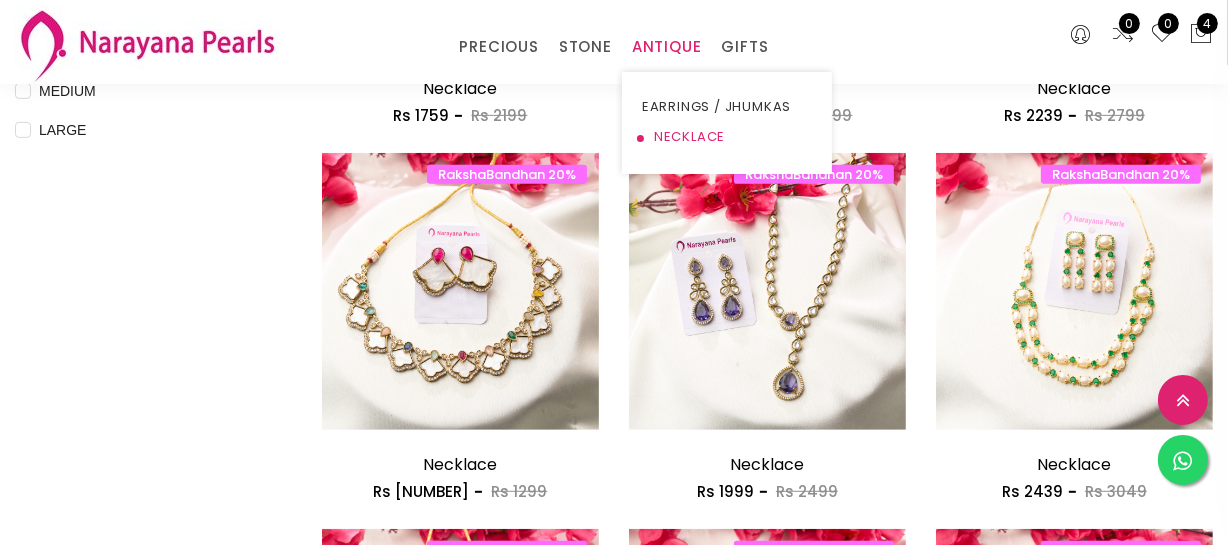 click on "NECKLACE" at bounding box center [727, 137] 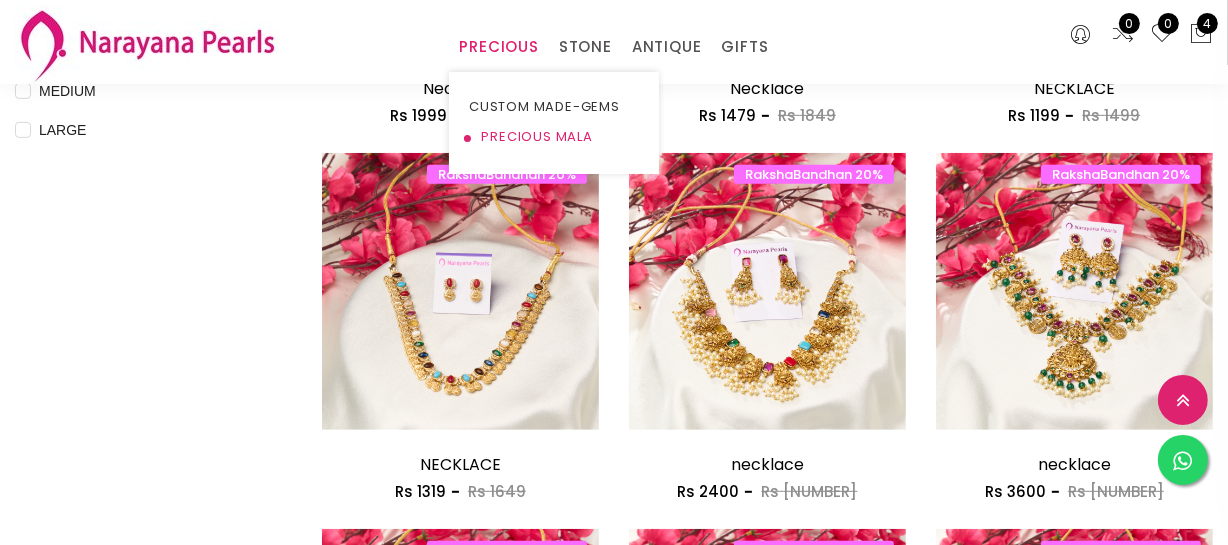 click on "PRECIOUS MALA" at bounding box center (554, 137) 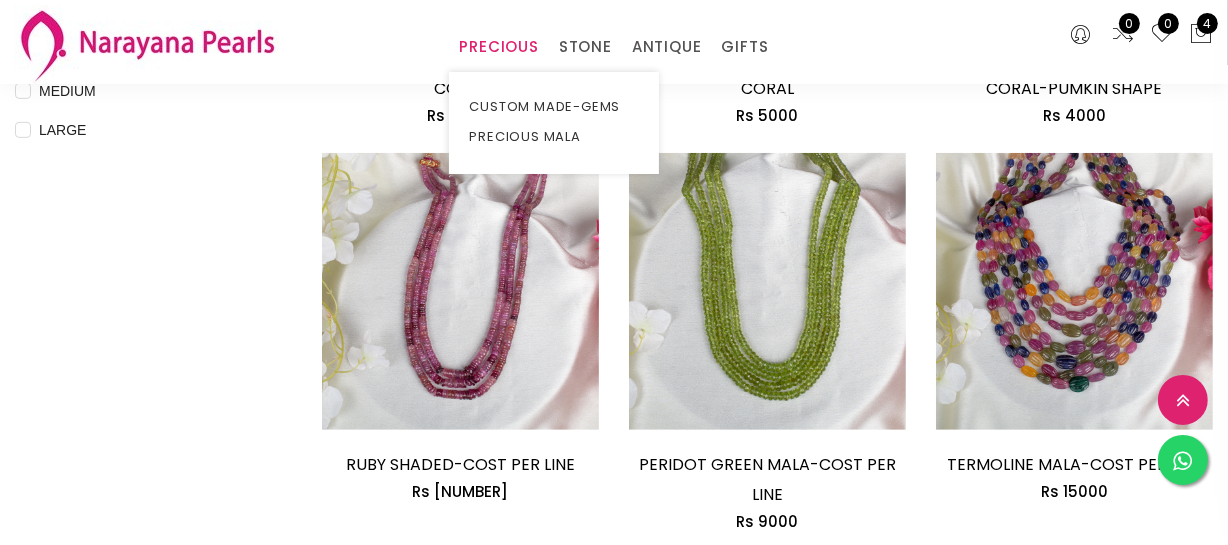 click on "CUSTOM MADE-GEMS PRECIOUS MALA" at bounding box center [554, 123] 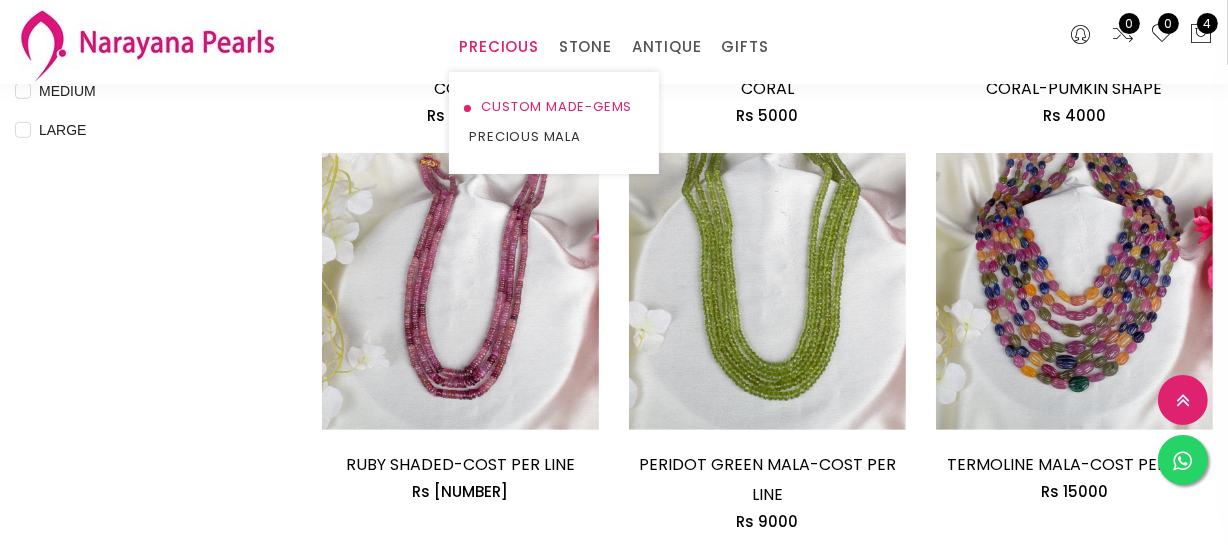 click on "CUSTOM MADE-GEMS" at bounding box center [554, 107] 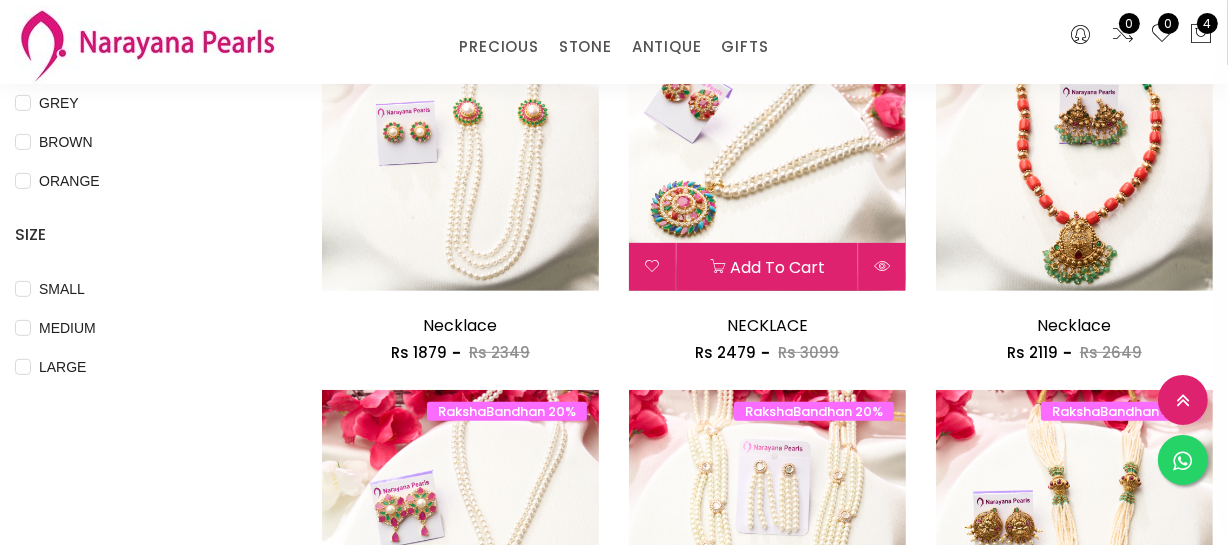scroll, scrollTop: 636, scrollLeft: 0, axis: vertical 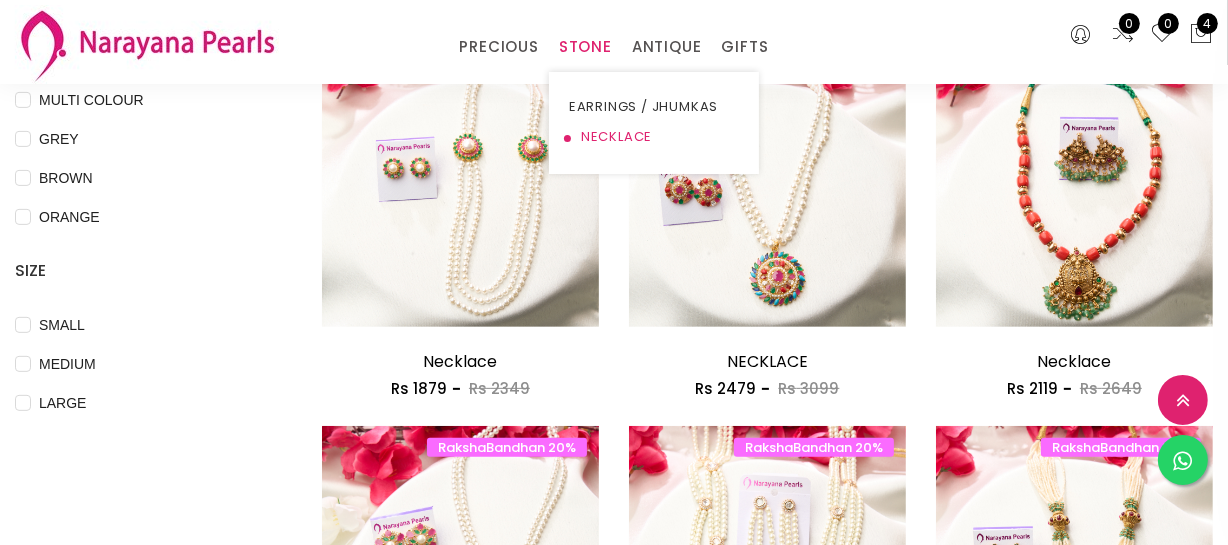 click on "NECKLACE" at bounding box center [654, 137] 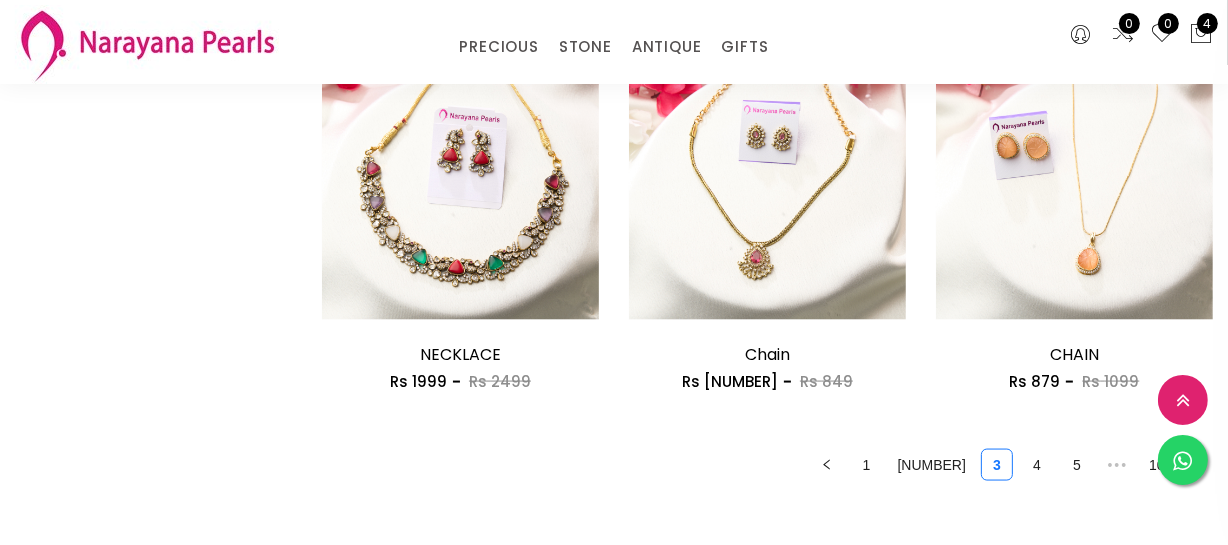 scroll, scrollTop: 2545, scrollLeft: 0, axis: vertical 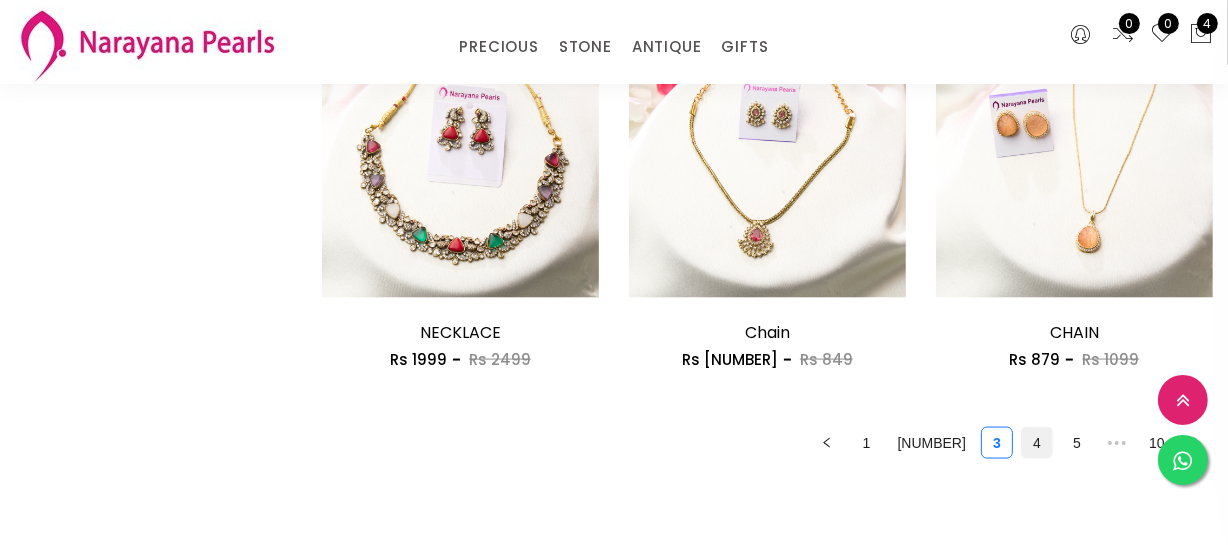 click on "4" at bounding box center [1037, 443] 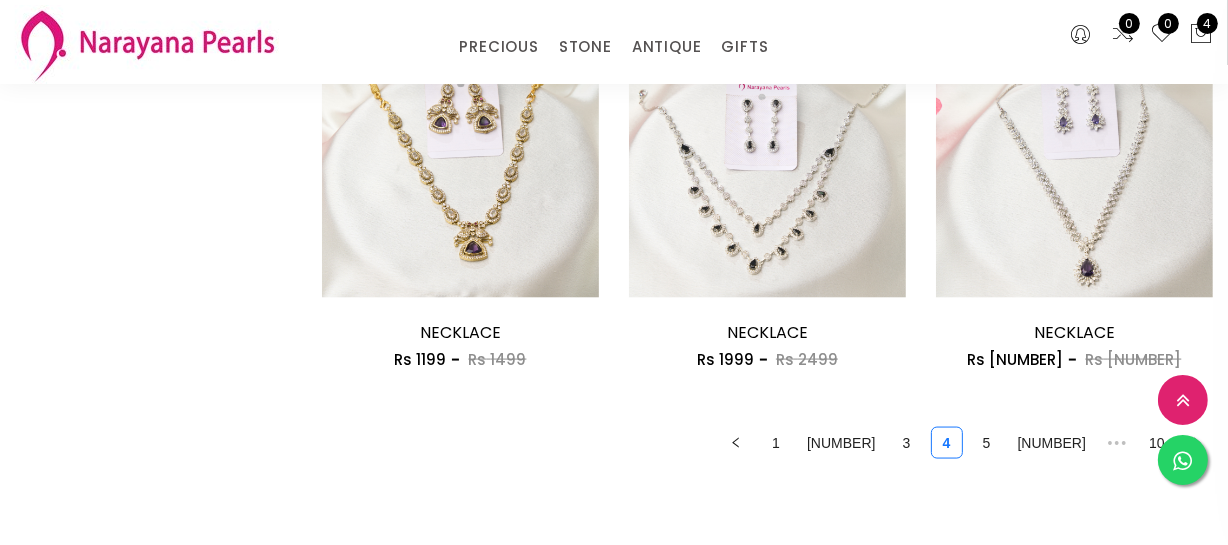scroll, scrollTop: 2636, scrollLeft: 0, axis: vertical 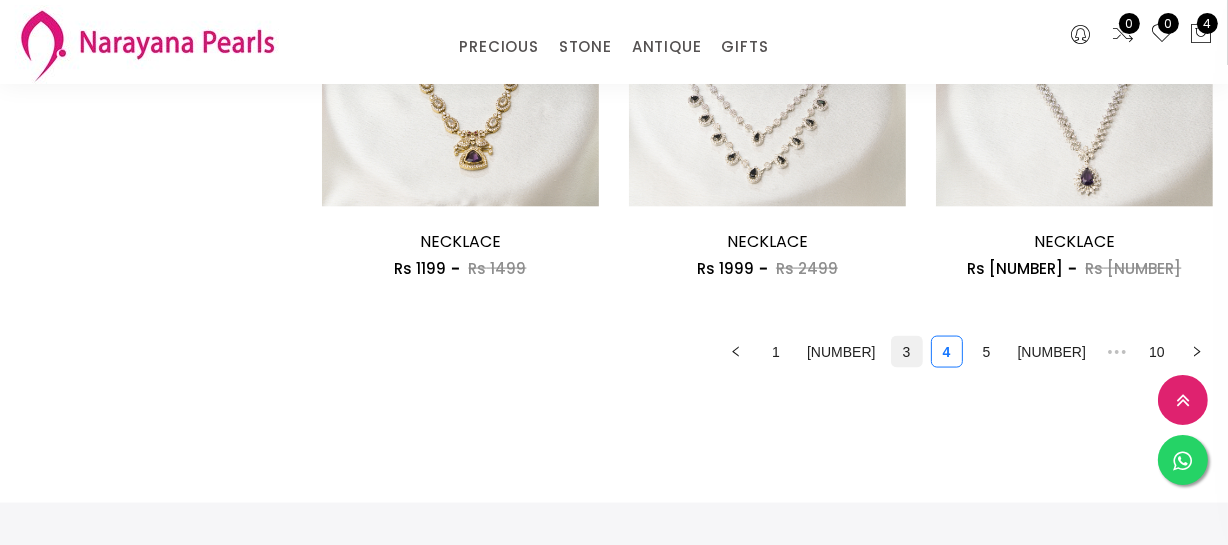 click on "3" at bounding box center [907, 352] 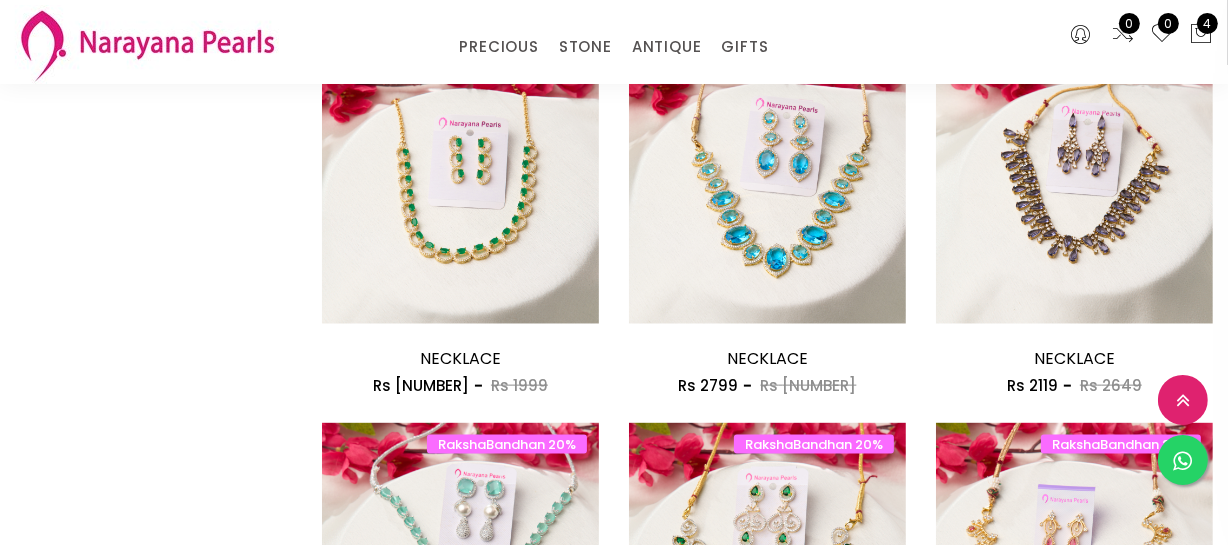 scroll, scrollTop: 2636, scrollLeft: 0, axis: vertical 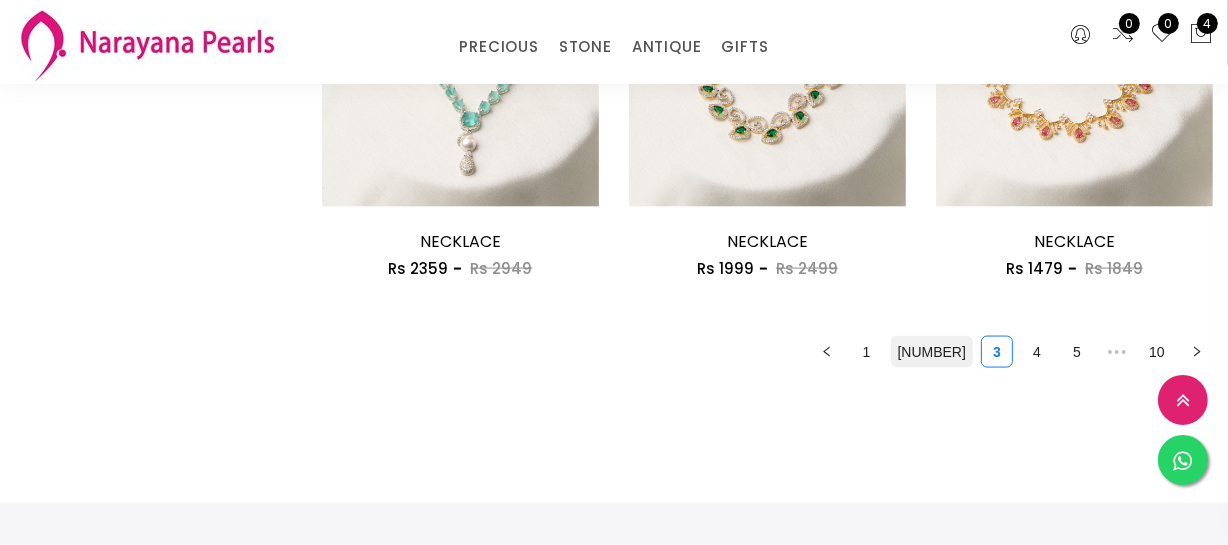 click on "[NUMBER]" at bounding box center [932, 352] 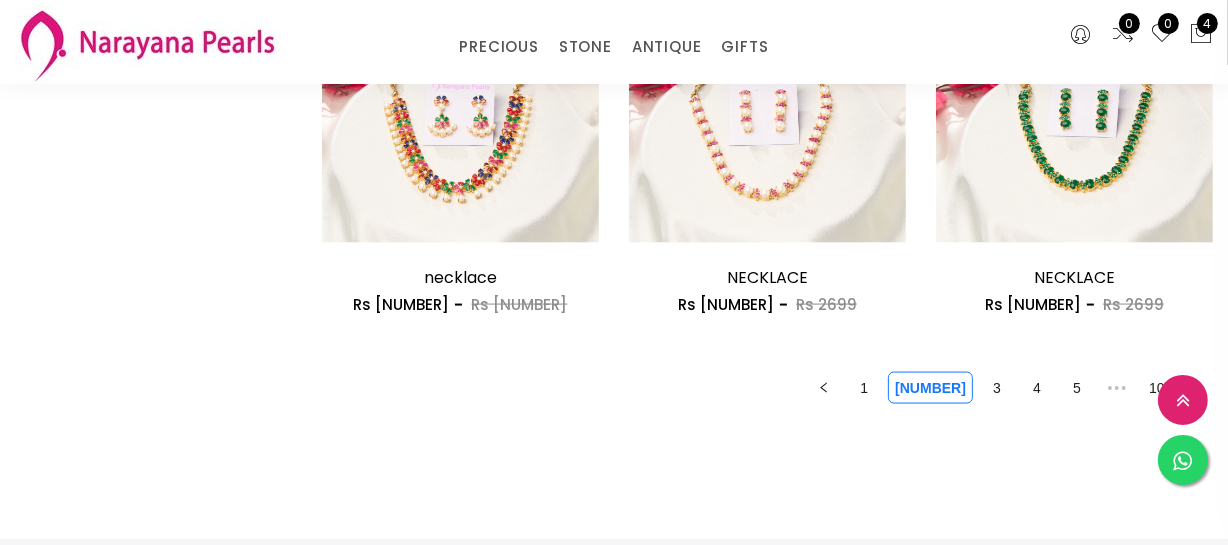 scroll, scrollTop: 2636, scrollLeft: 0, axis: vertical 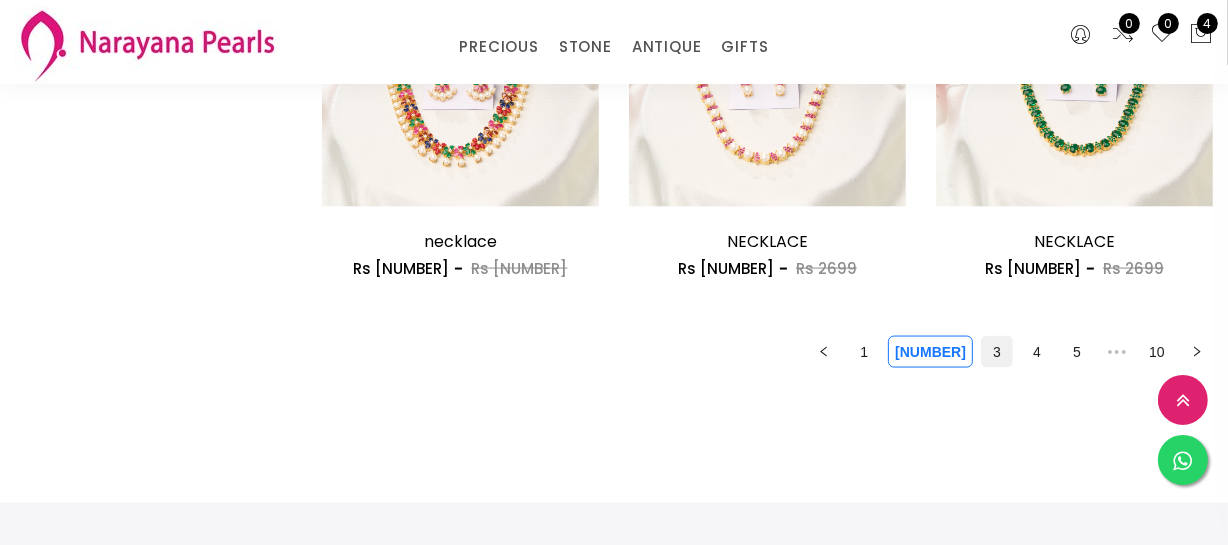 click on "3" at bounding box center [997, 352] 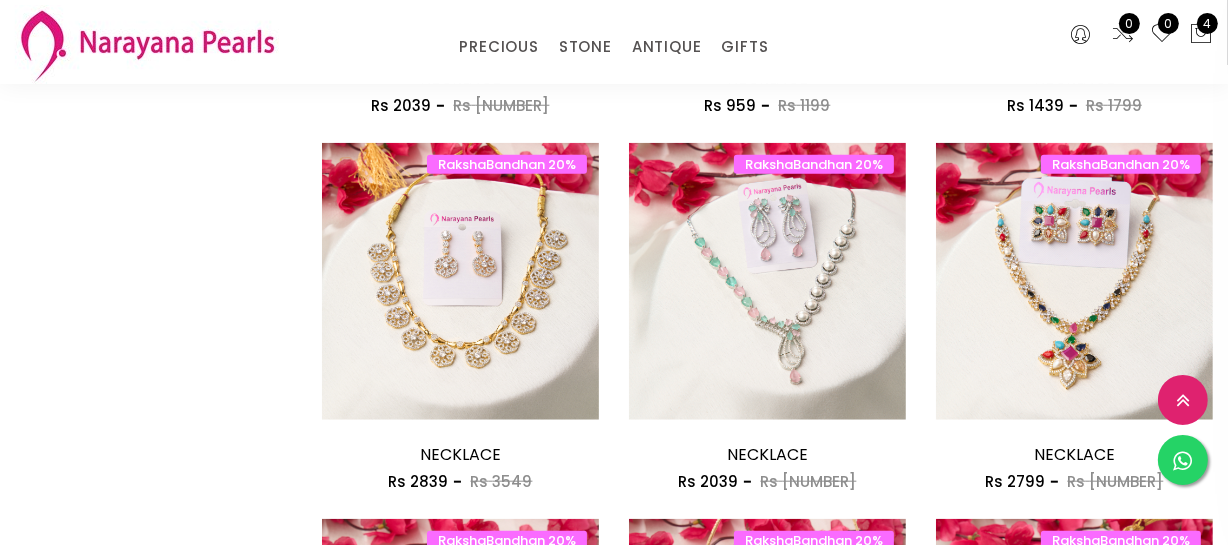 scroll, scrollTop: 1952, scrollLeft: 0, axis: vertical 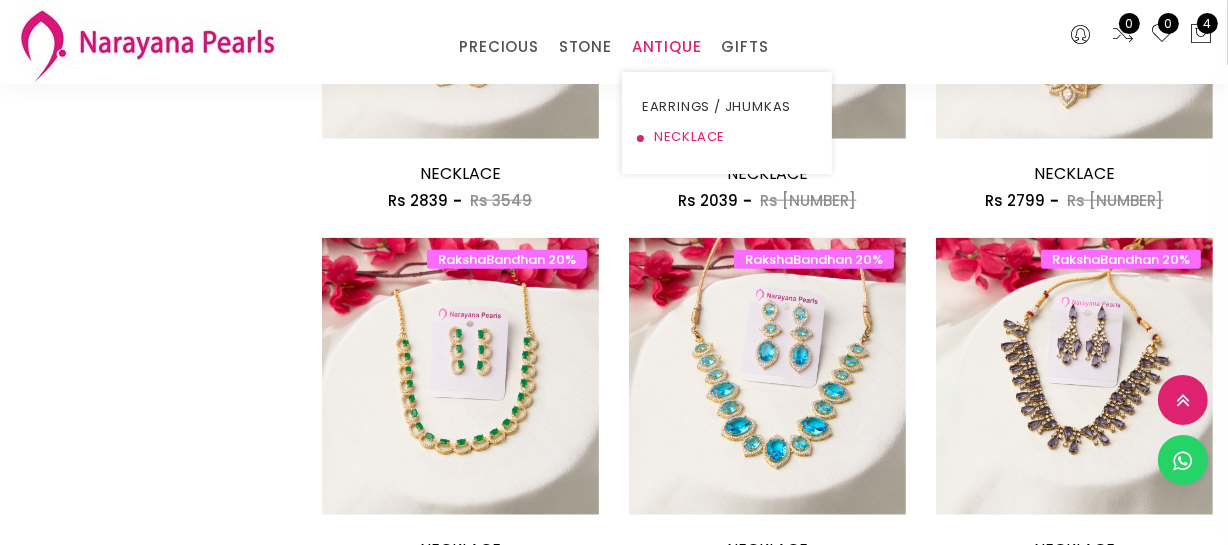 click on "NECKLACE" at bounding box center (727, 137) 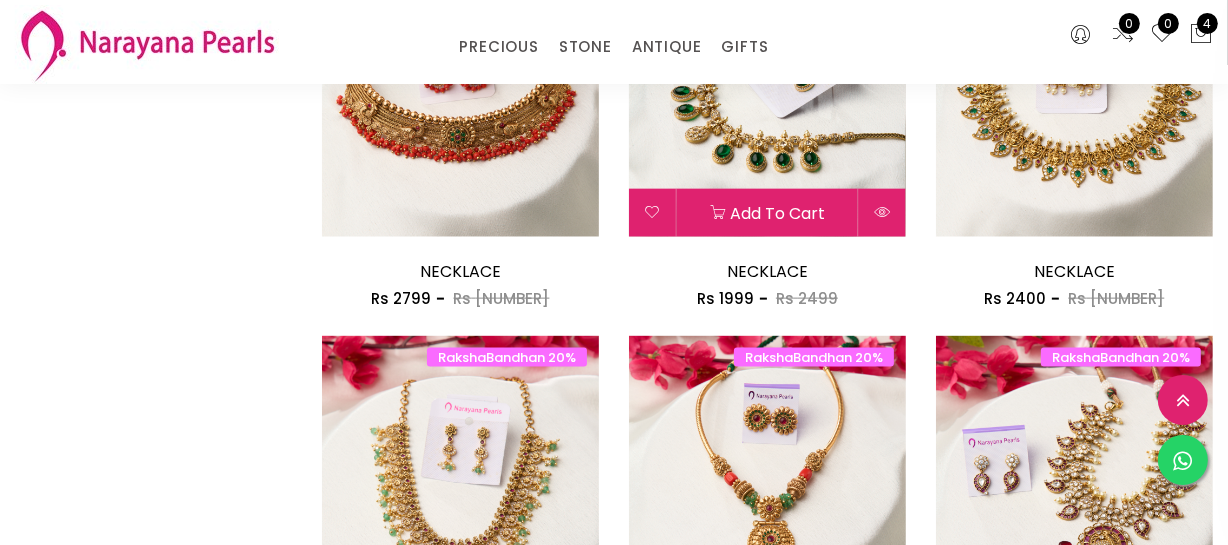 scroll, scrollTop: 2498, scrollLeft: 0, axis: vertical 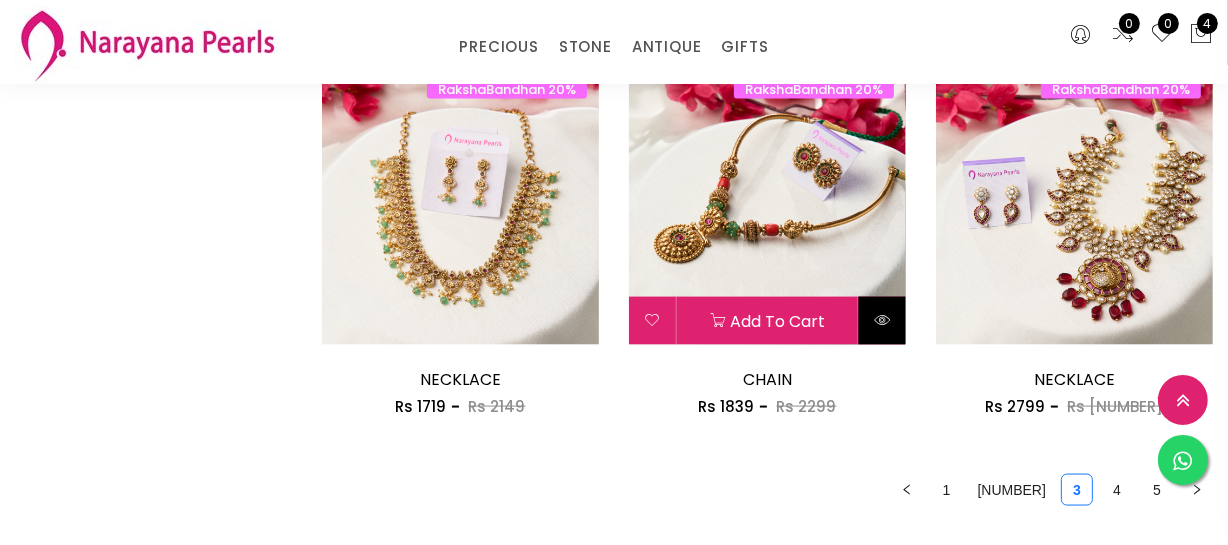 click at bounding box center [882, 320] 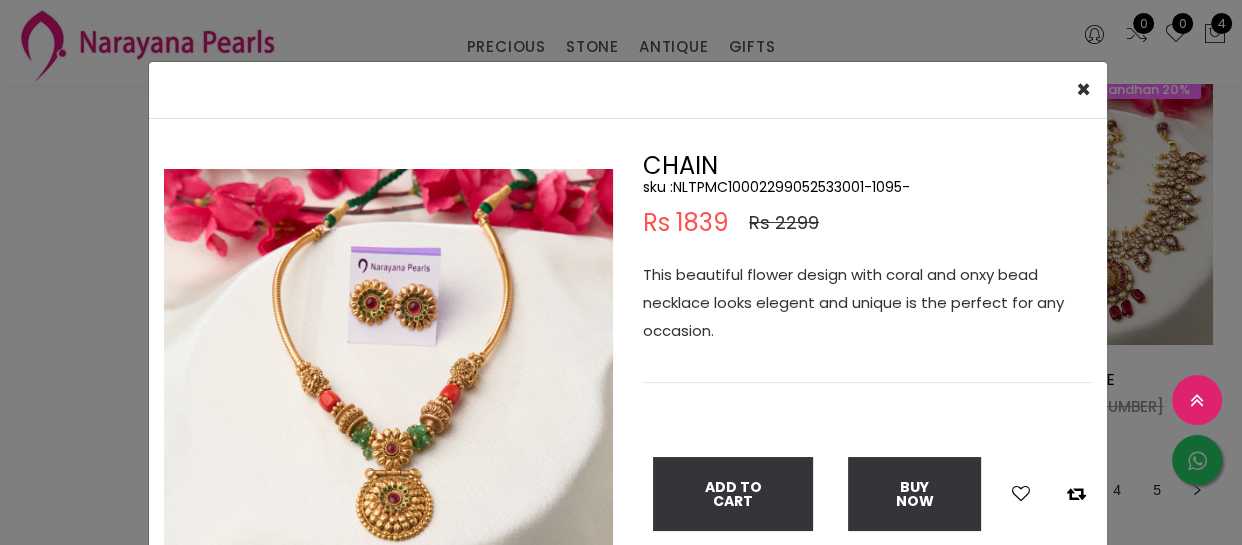click on "This beautiful  flower design with coral and onxy bead necklace looks elegent and unique is the perfect for any occasion." at bounding box center (867, 303) 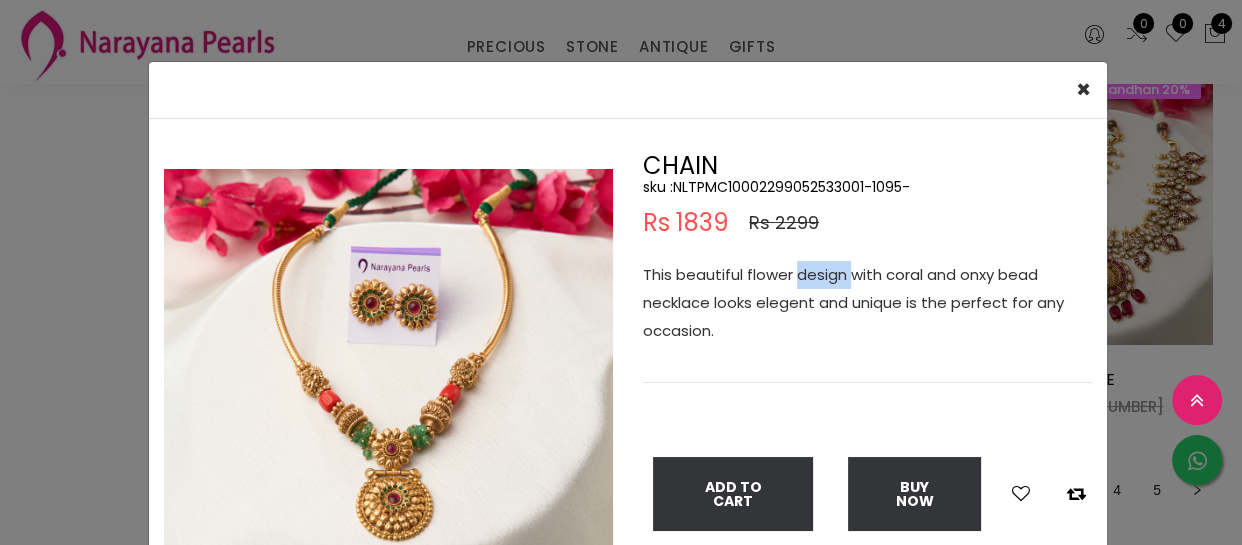 click on "This beautiful  flower design with coral and onxy bead necklace looks elegent and unique is the perfect for any occasion." at bounding box center (867, 303) 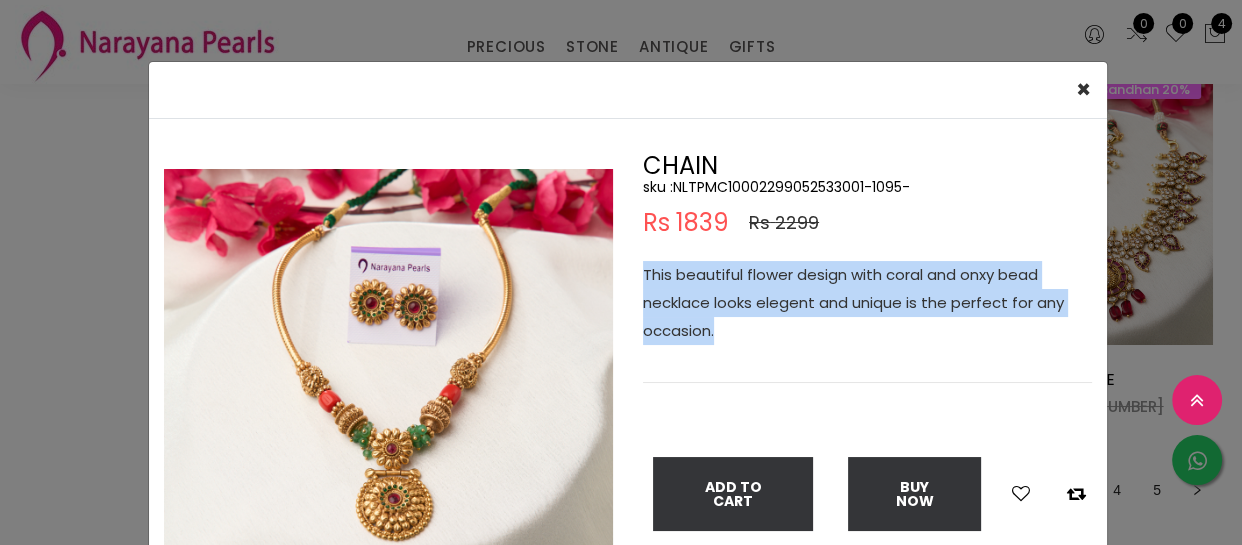 click on "This beautiful  flower design with coral and onxy bead necklace looks elegent and unique is the perfect for any occasion." at bounding box center [867, 303] 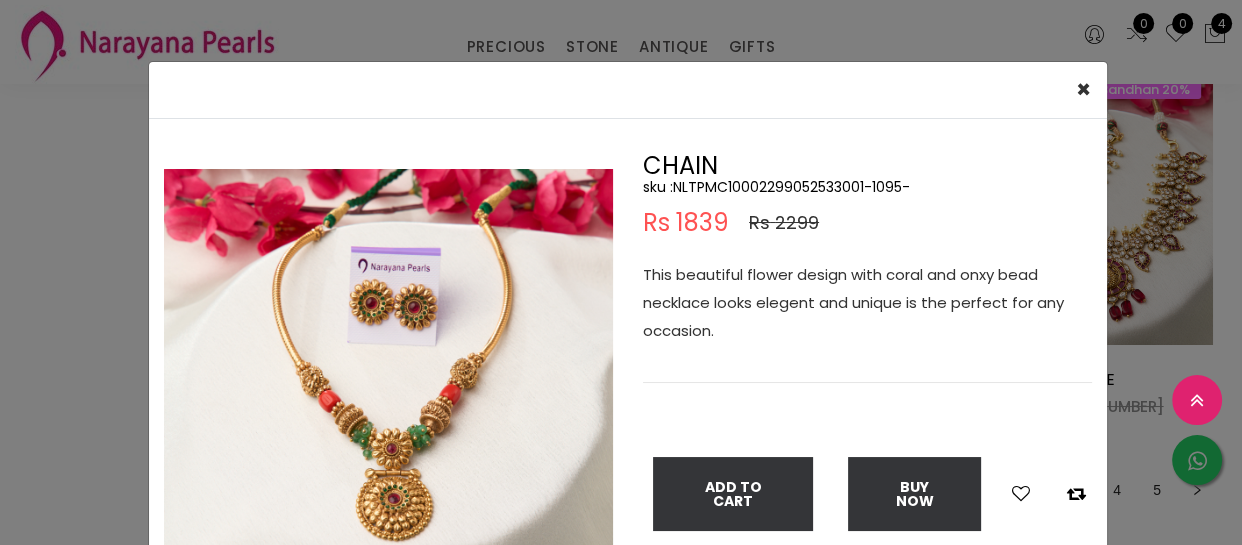 click on "Double (click / press) on the image to zoom (in / out). CHAIN sku : NLTPMC10002299052533001-1095- Rs [NUMBER] Rs [NUMBER] This beautiful flower design with coral and onxy bead necklace looks elegent and unique is the perfect for any occasion. Add To Cart Buy Now" at bounding box center [621, 272] 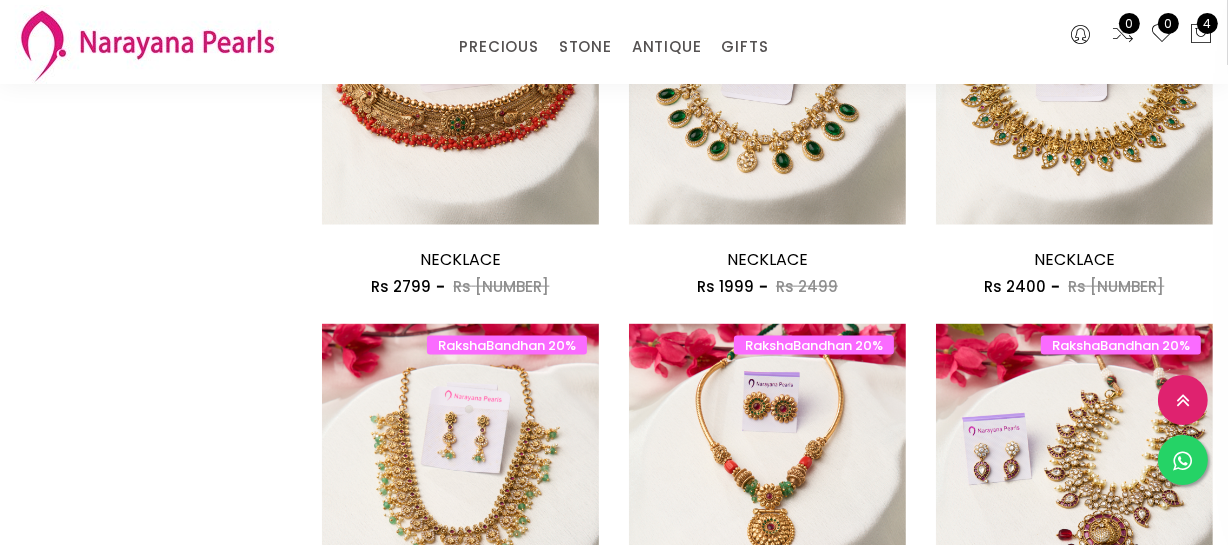 scroll, scrollTop: 2407, scrollLeft: 0, axis: vertical 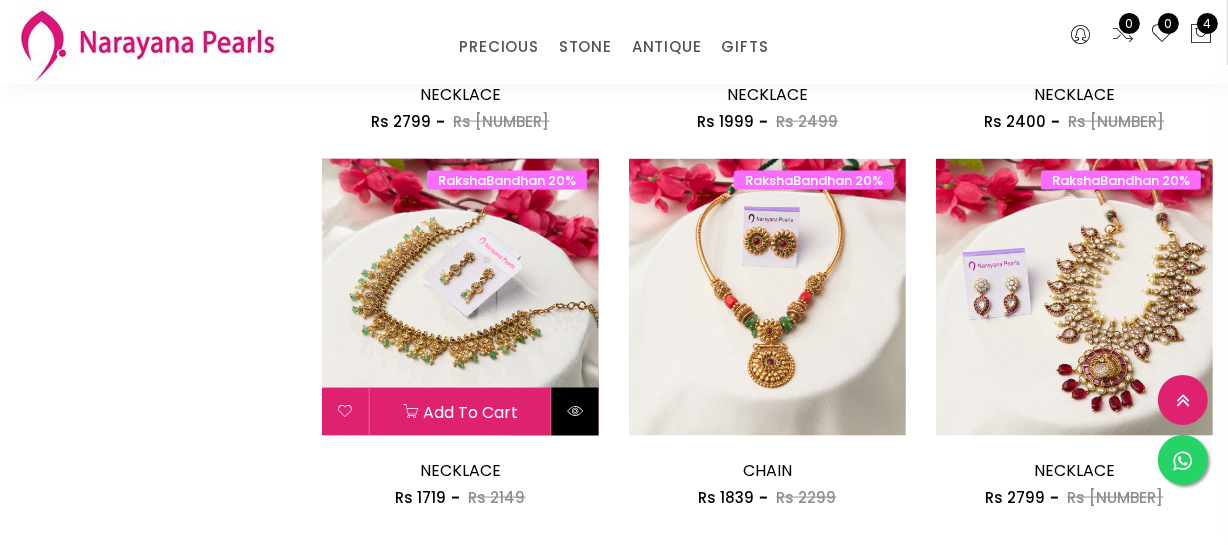 click at bounding box center [575, 411] 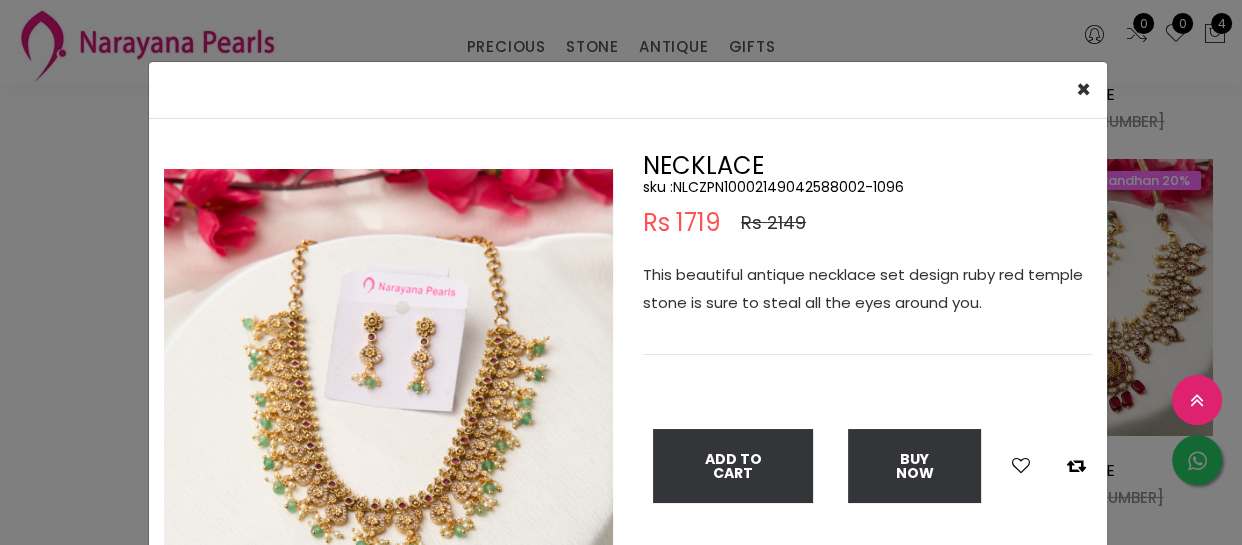 click on "This beautiful antique necklace set design ruby red temple stone is sure to steal all the eyes around you." at bounding box center [867, 289] 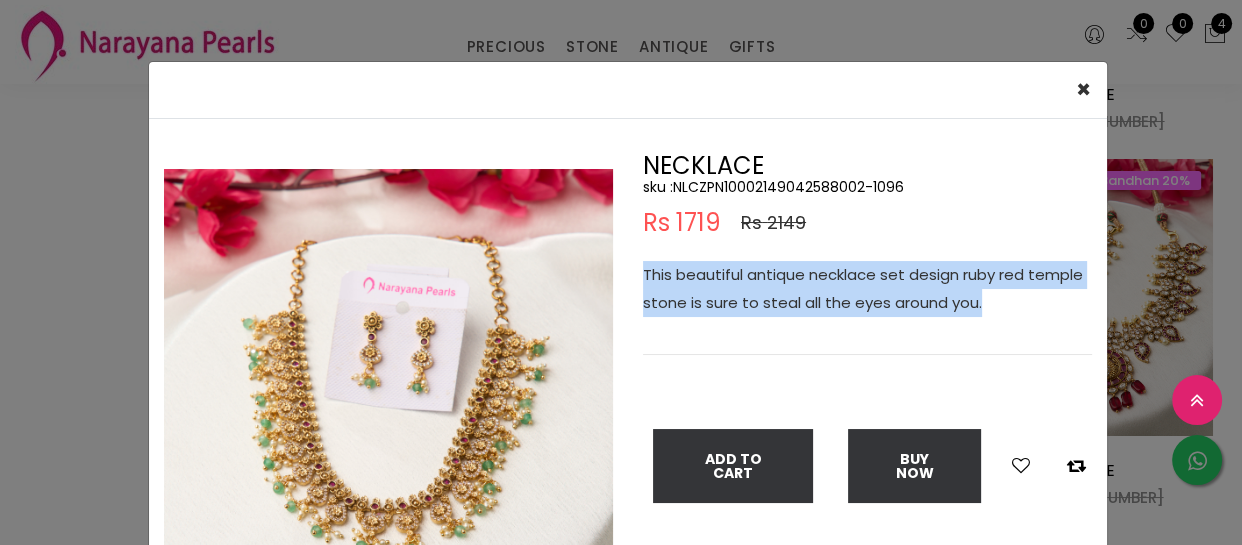 click on "This beautiful antique necklace set design ruby red temple stone is sure to steal all the eyes around you." at bounding box center (867, 289) 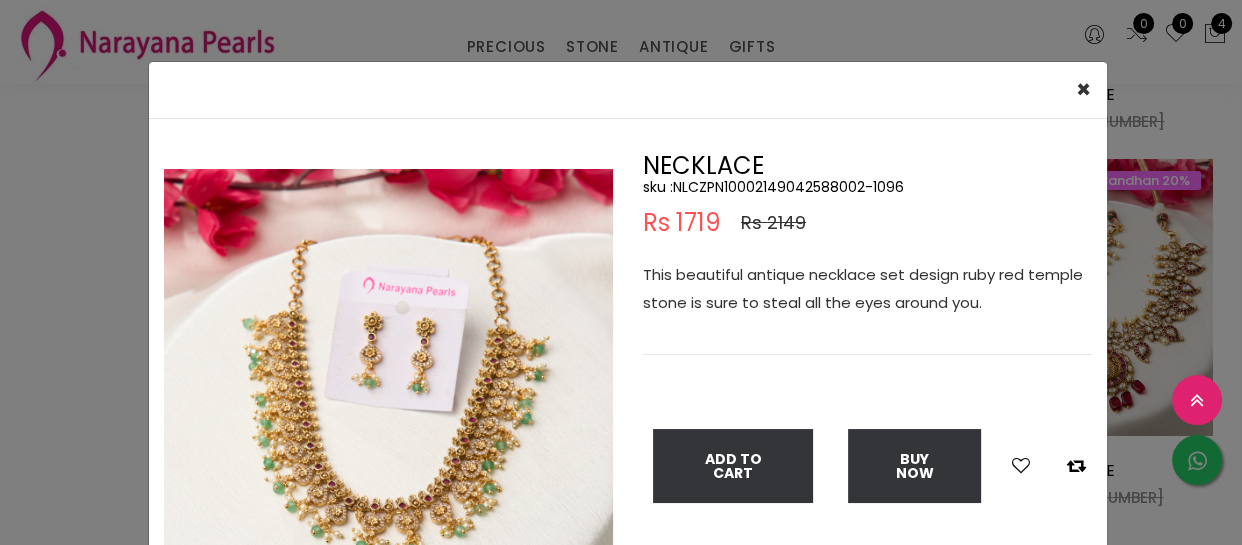 click on "Double (click / press) on the image to zoom (in / out). NECKLACE sku : NLCZPN10002149042588002-1096 Rs [NUMBER] Rs [NUMBER] This beautiful antique necklace set design ruby red temple stone is sure to steal all the eyes around you. Add To Cart Buy Now" at bounding box center [621, 272] 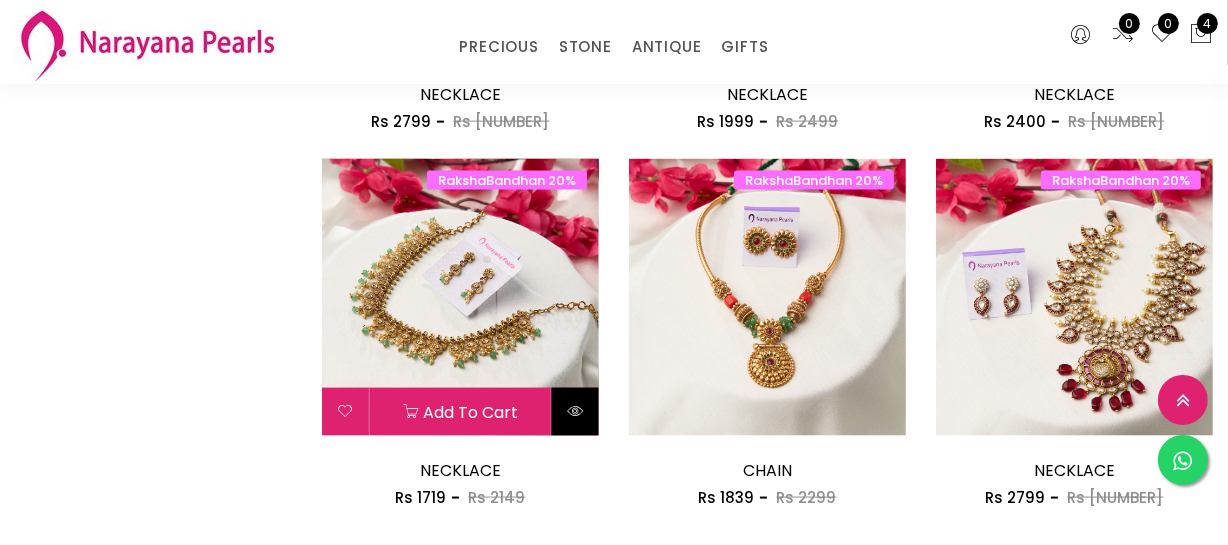 click at bounding box center (575, 411) 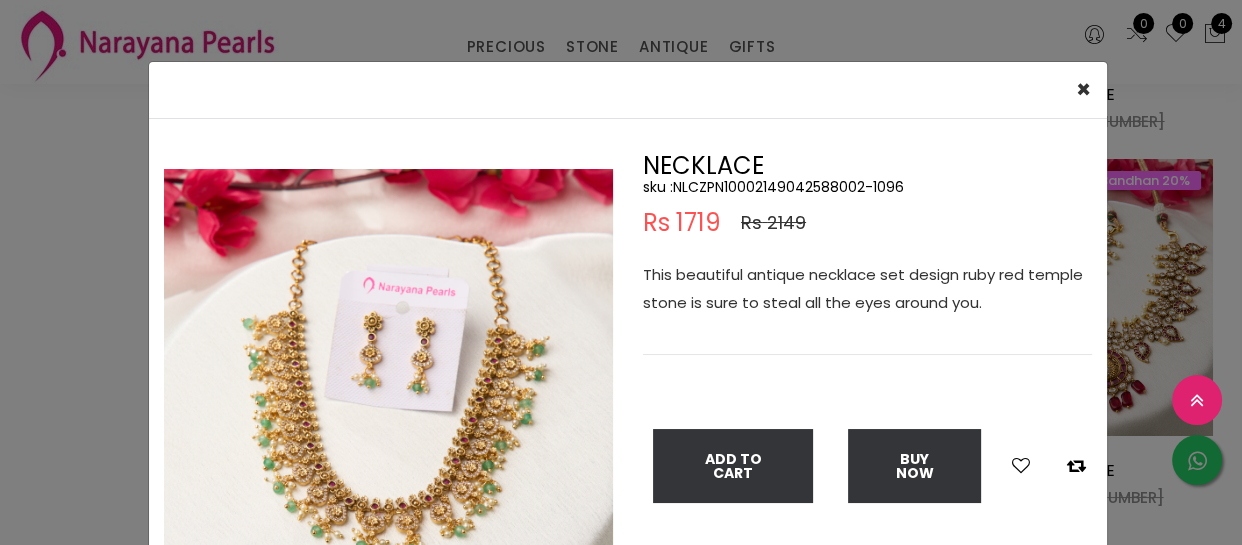 click on "Double (click / press) on the image to zoom (in / out). NECKLACE sku : NLCZPN10002149042588002-1096 Rs [NUMBER] Rs [NUMBER] This beautiful antique necklace set design ruby red temple stone is sure to steal all the eyes around you. Add To Cart Buy Now" at bounding box center [621, 272] 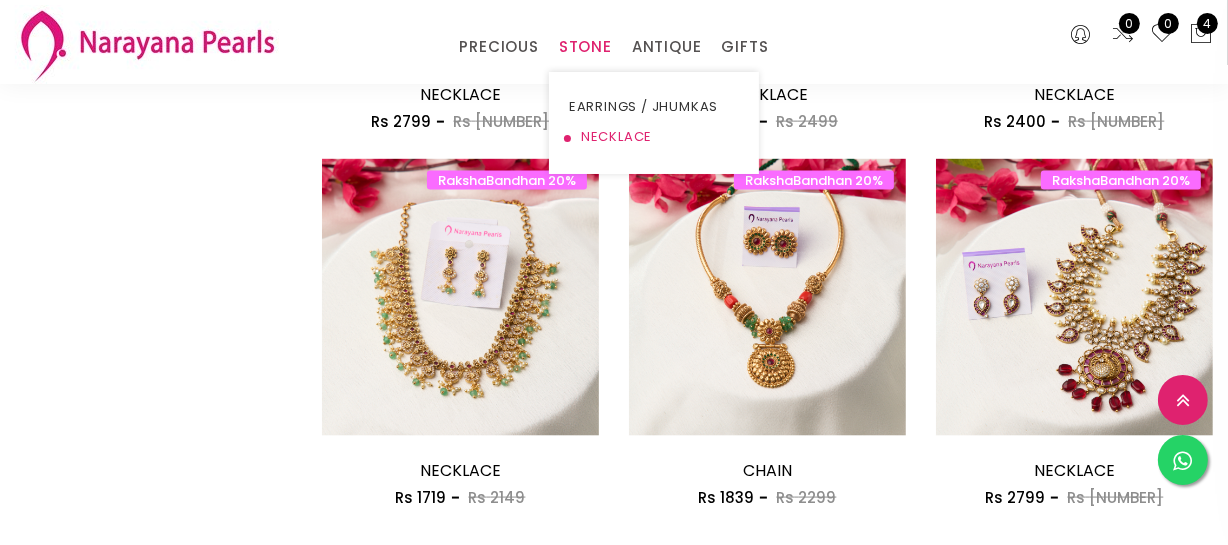 click on "NECKLACE" at bounding box center (654, 137) 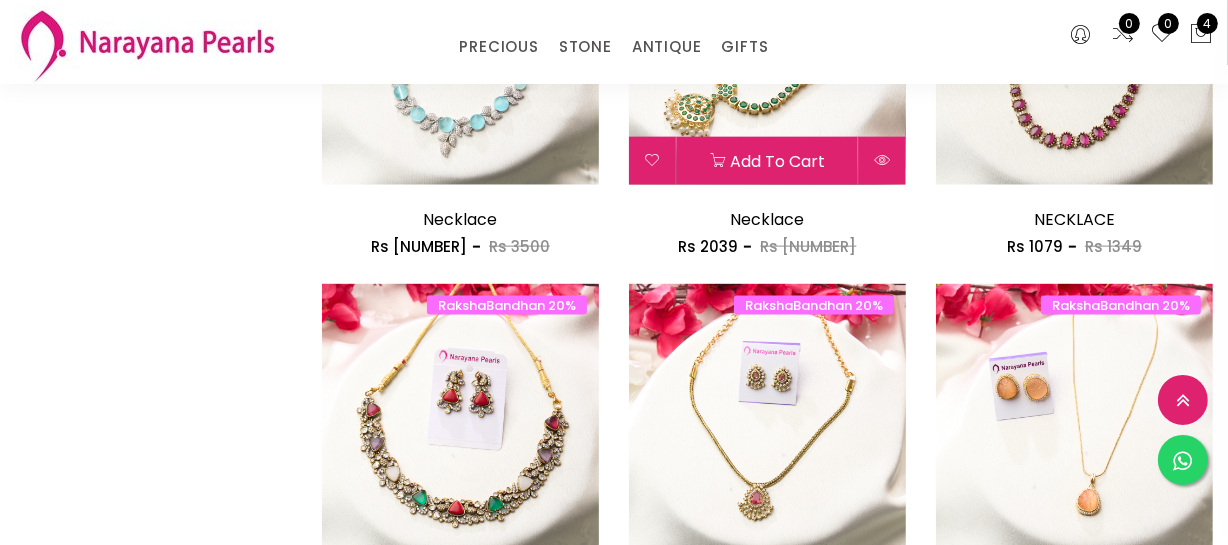scroll, scrollTop: 2545, scrollLeft: 0, axis: vertical 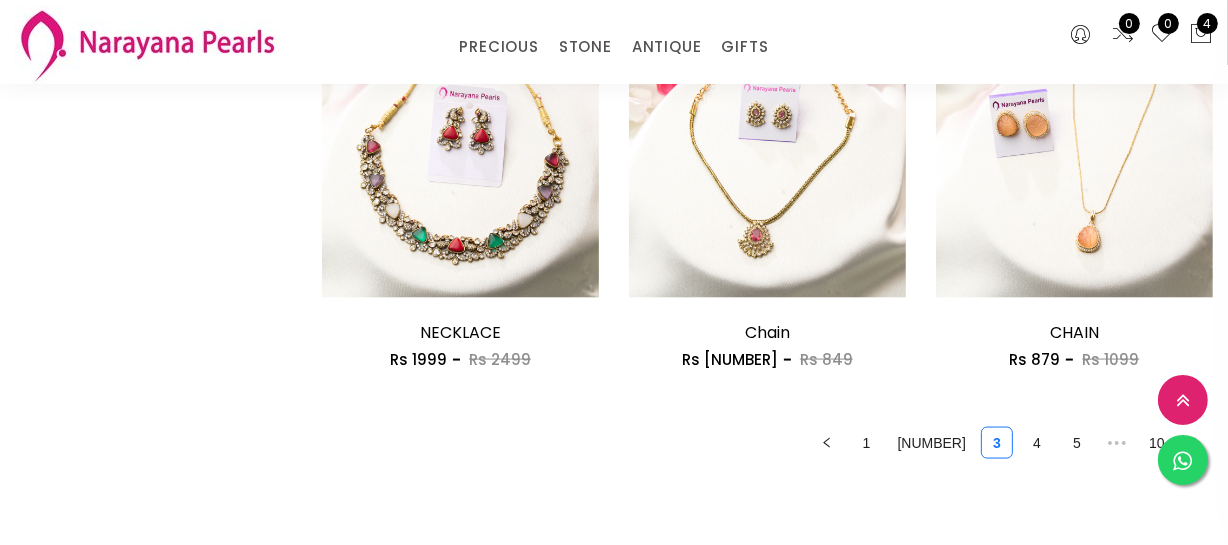 click on "[NUMBER]" at bounding box center (932, 443) 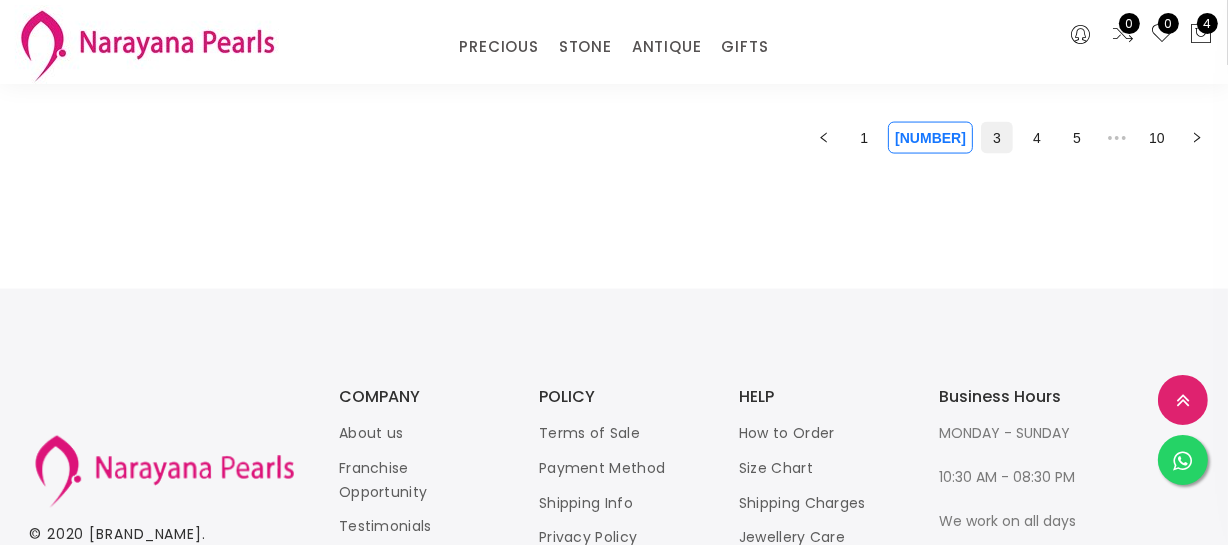 scroll, scrollTop: 2818, scrollLeft: 0, axis: vertical 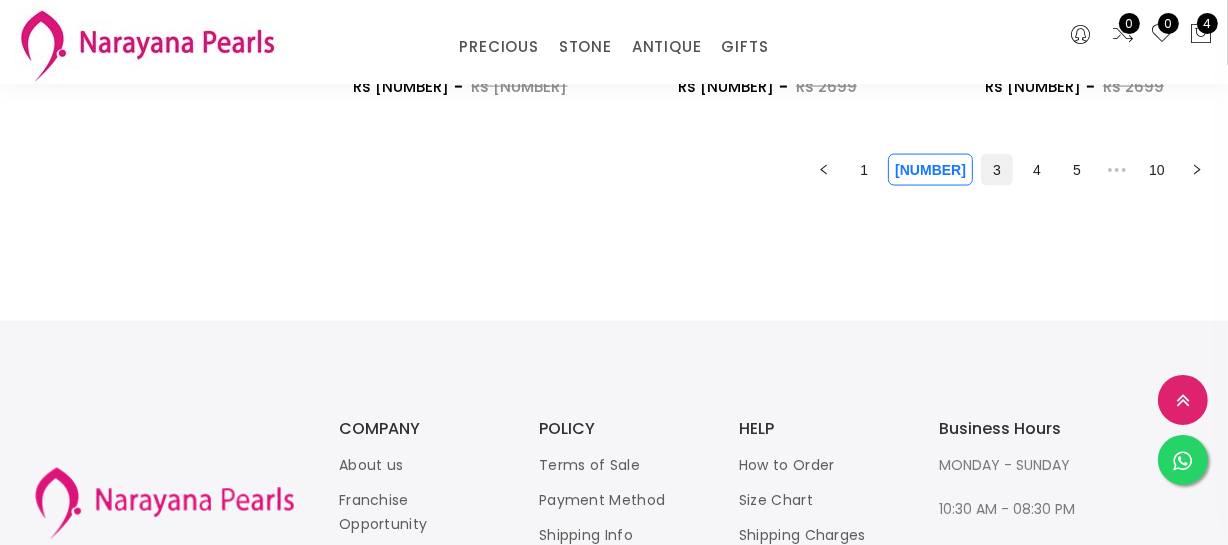 click on "3" at bounding box center (997, 170) 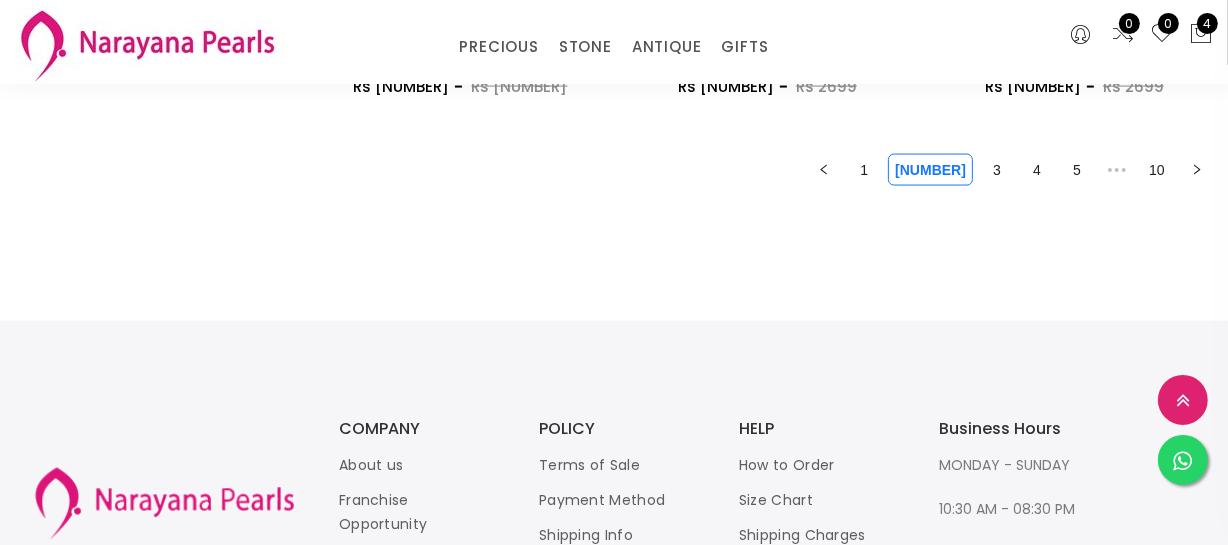 scroll, scrollTop: 0, scrollLeft: 0, axis: both 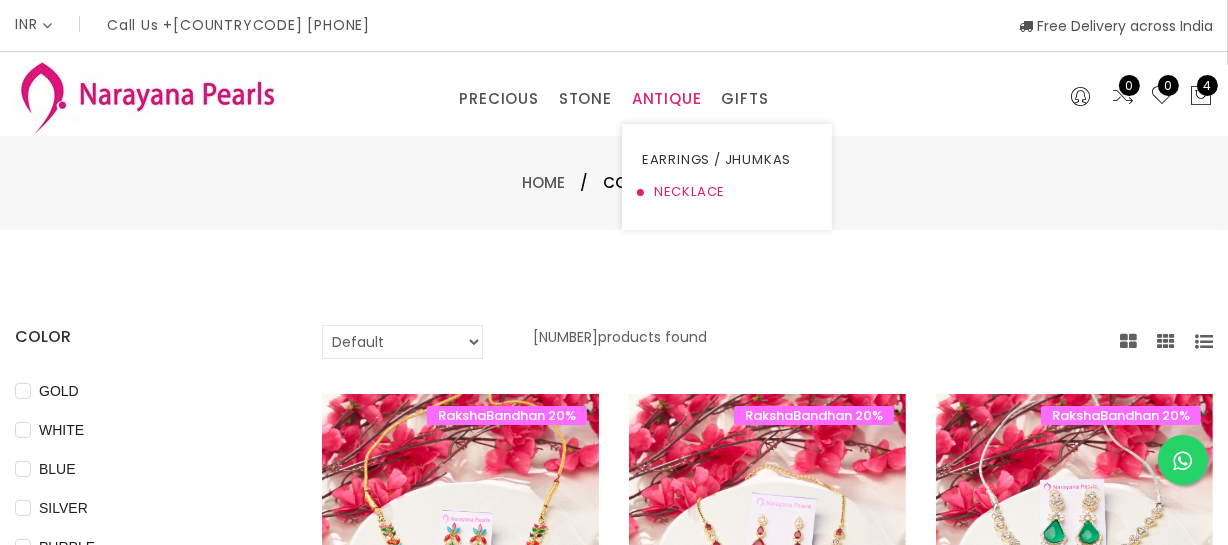 click on "NECKLACE" at bounding box center [727, 192] 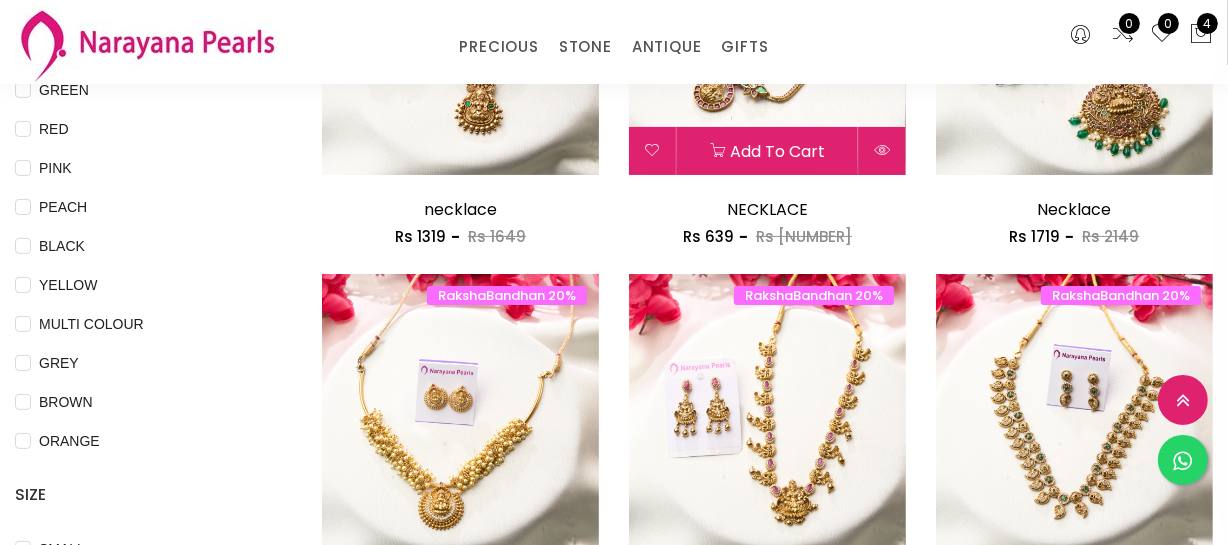 scroll, scrollTop: 454, scrollLeft: 0, axis: vertical 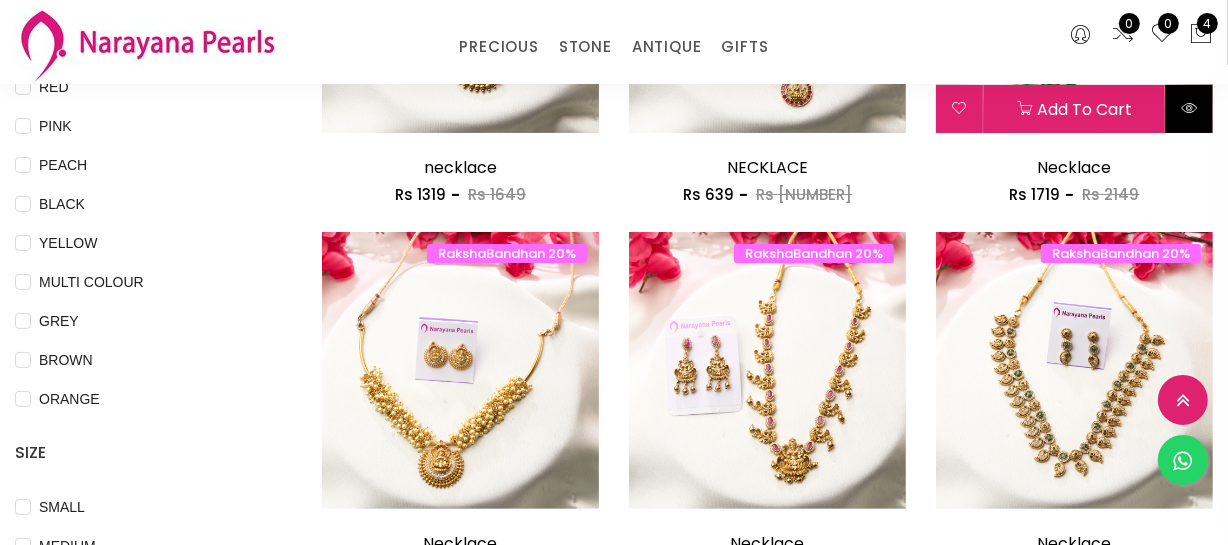 click at bounding box center [1189, 108] 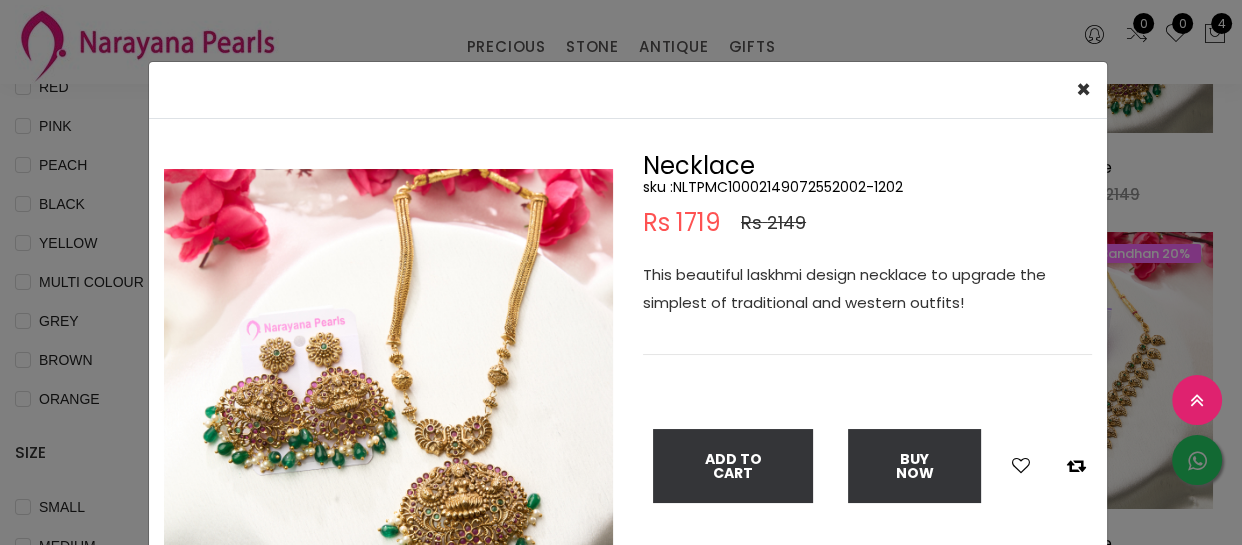 click on "This beautiful laskhmi design necklace to upgrade the simplest of traditional and western outfits!" at bounding box center [867, 289] 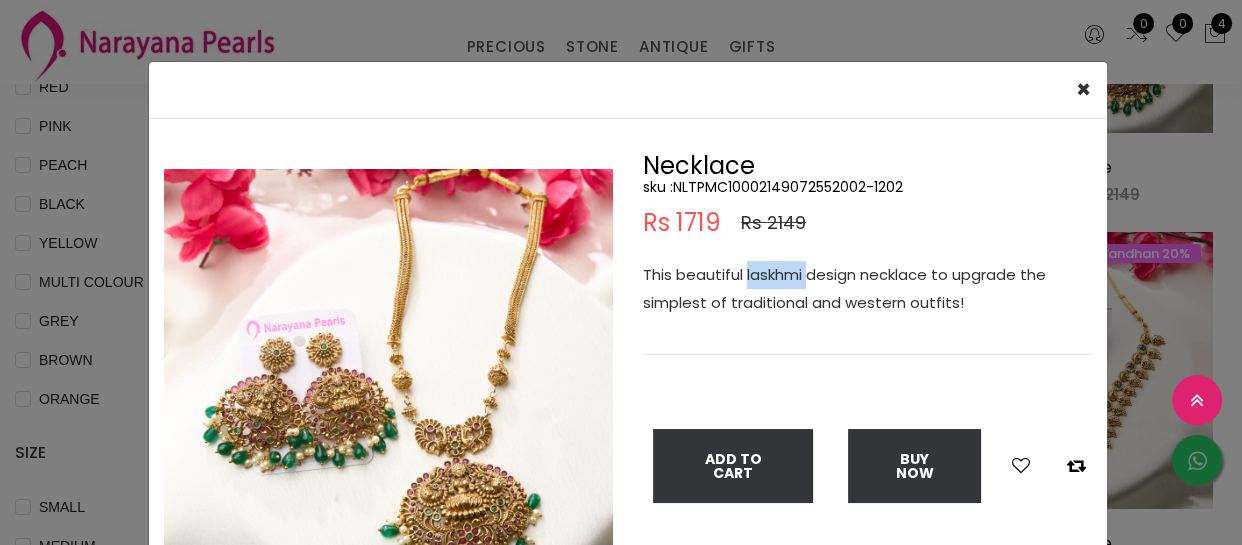 click on "This beautiful laskhmi design necklace to upgrade the simplest of traditional and western outfits!" at bounding box center (867, 289) 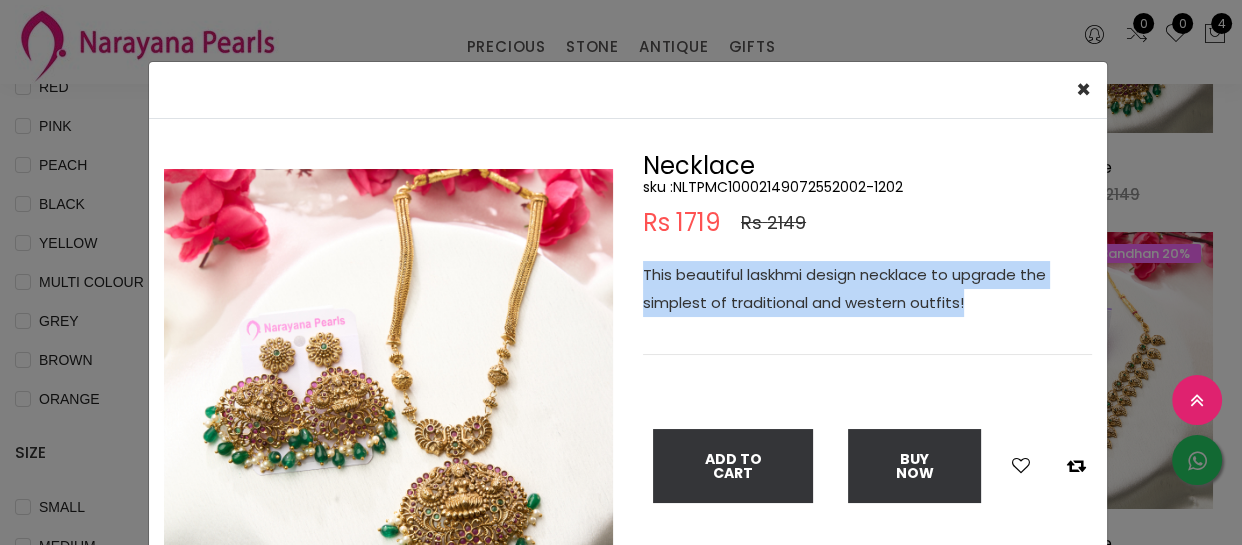 click on "This beautiful laskhmi design necklace to upgrade the simplest of traditional and western outfits!" at bounding box center (867, 289) 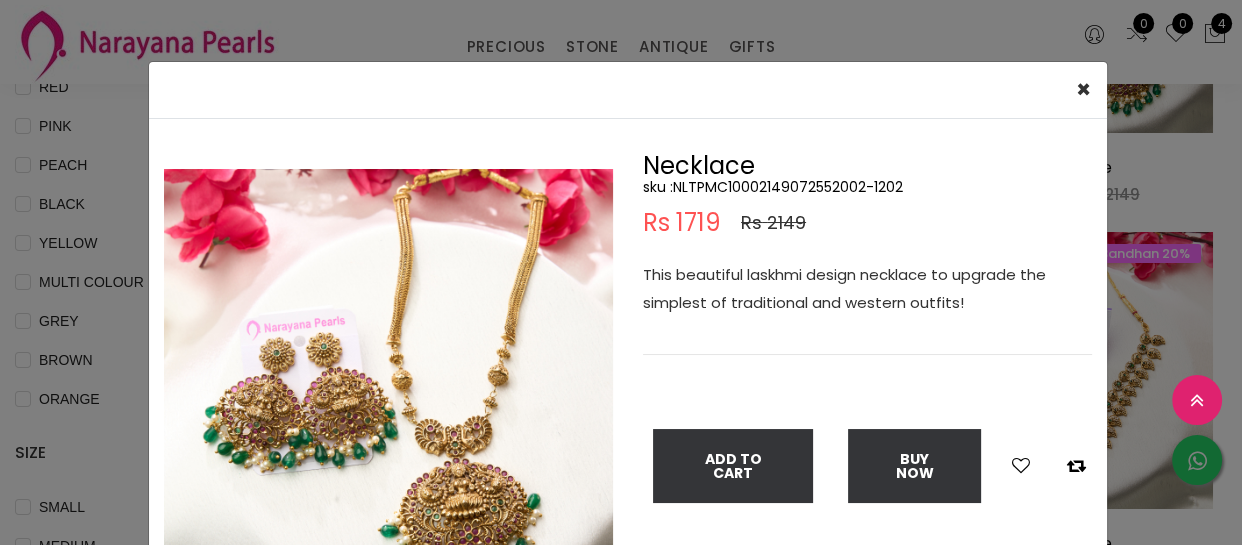 click on "Necklace sku : NLTPMC10002149072552002-1202 Rs 1719 Rs 2149 This beautiful laskhmi design necklace to upgrade the simplest of traditional and western outfits! Add To Cart Buy Now" at bounding box center (621, 272) 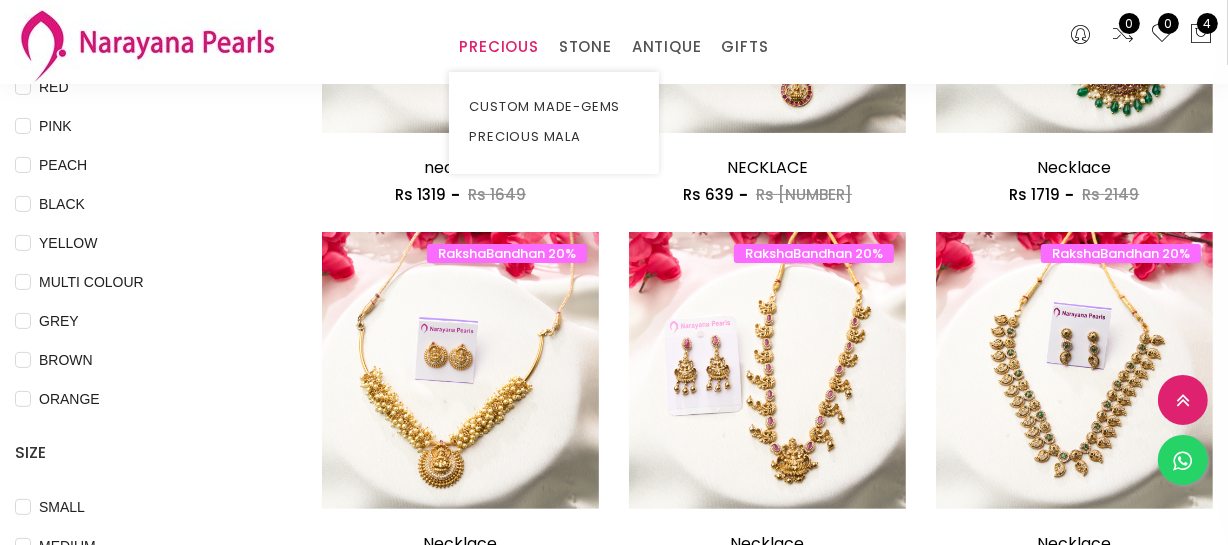 click on "CUSTOM MADE-GEMS PRECIOUS MALA" at bounding box center (554, 123) 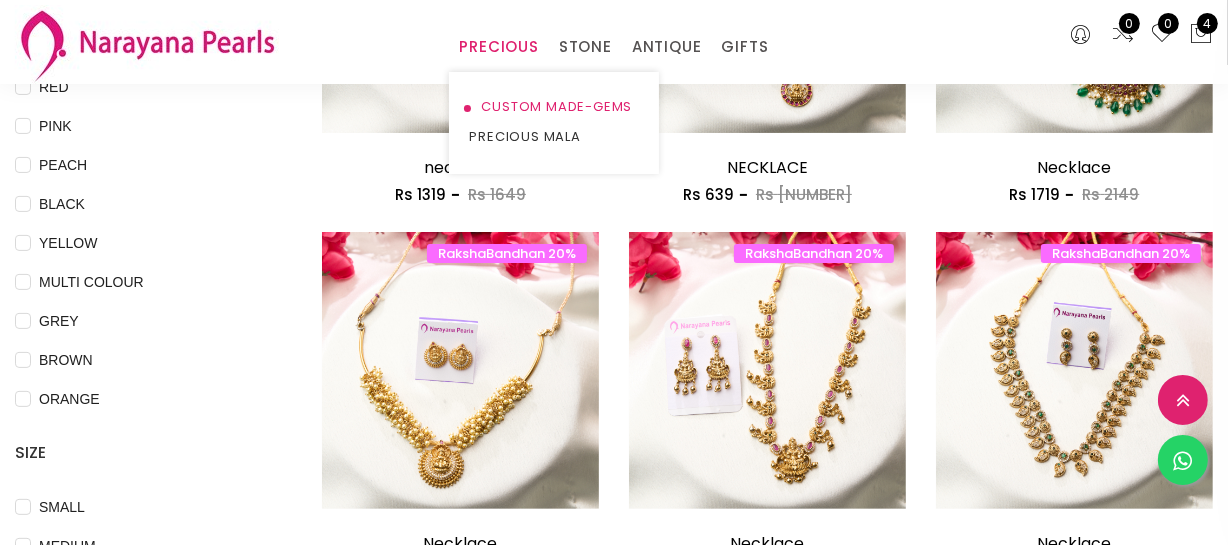 click on "CUSTOM MADE-GEMS" at bounding box center (554, 107) 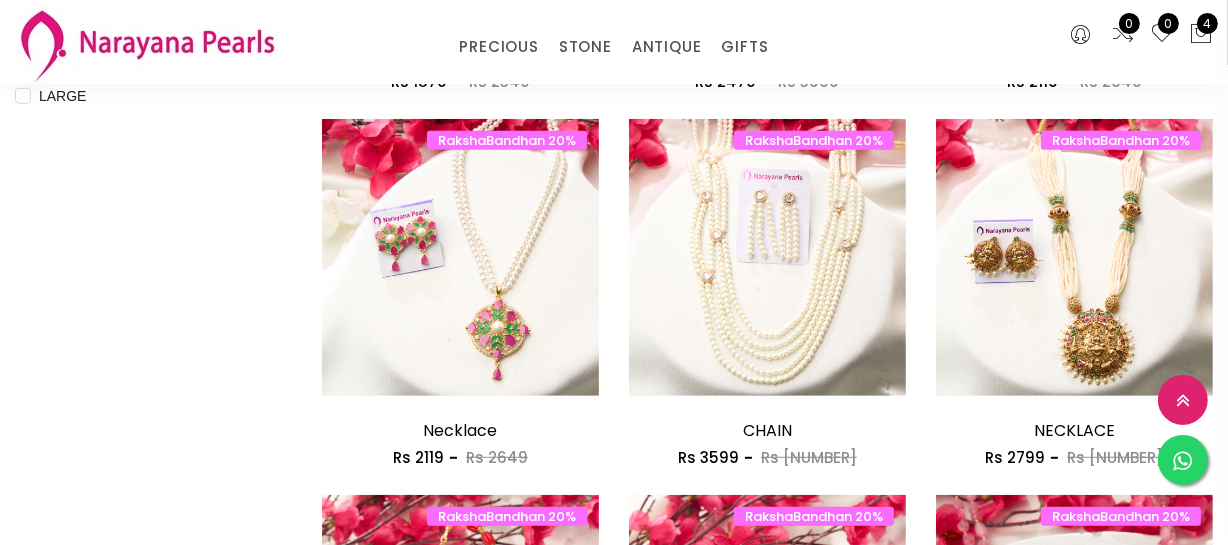 scroll, scrollTop: 1000, scrollLeft: 0, axis: vertical 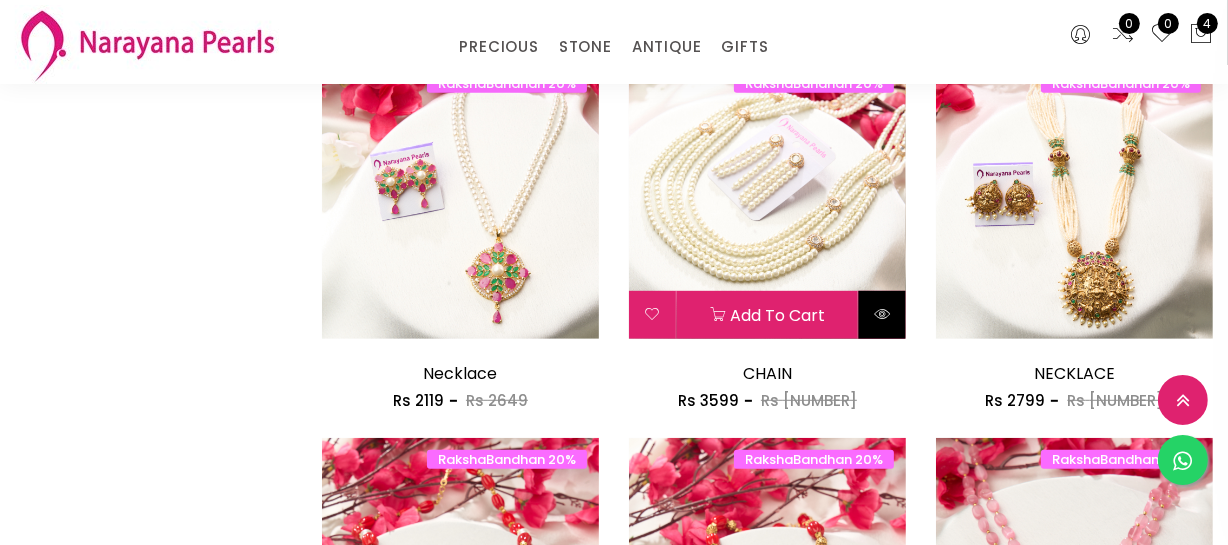 click at bounding box center (882, 314) 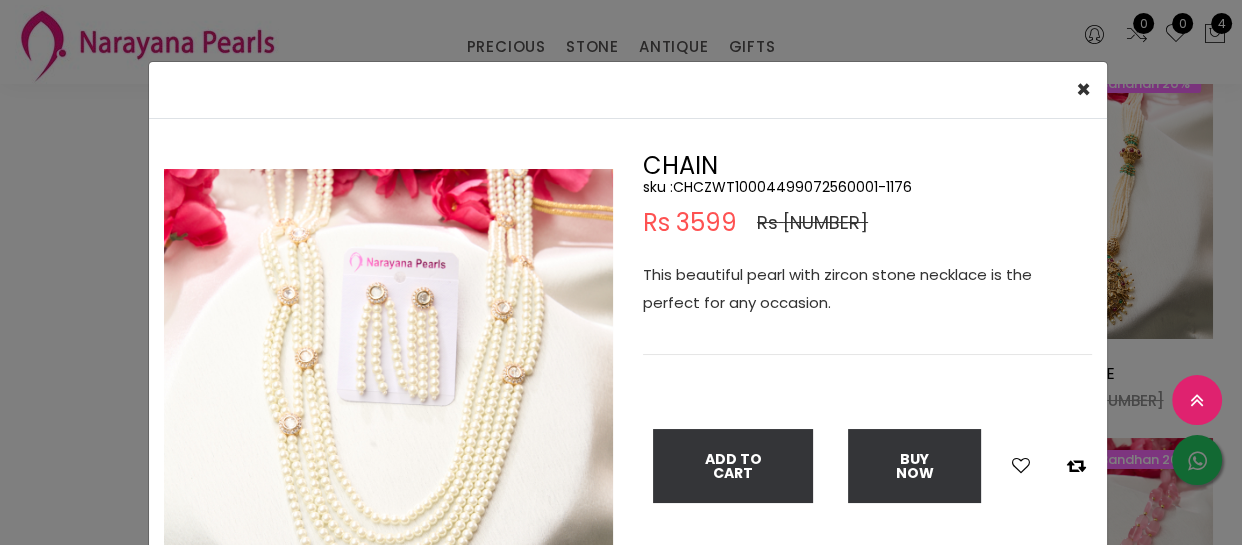 click on "This beautiful pearl with zircon stone necklace is the perfect for any occasion." at bounding box center (867, 289) 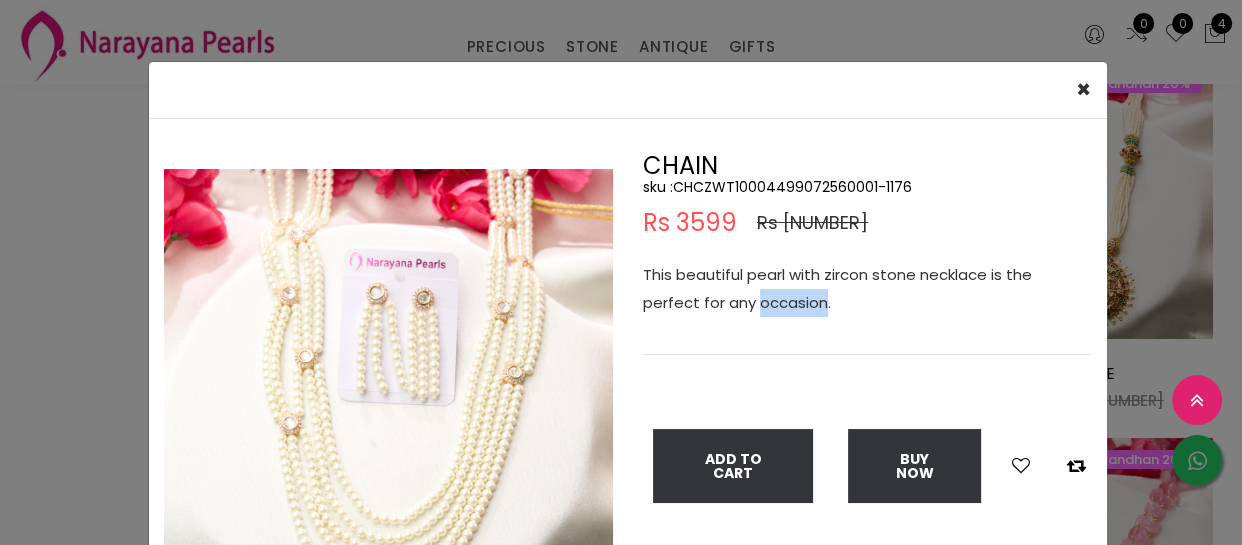 click on "This beautiful pearl with zircon stone necklace is the perfect for any occasion." at bounding box center (867, 289) 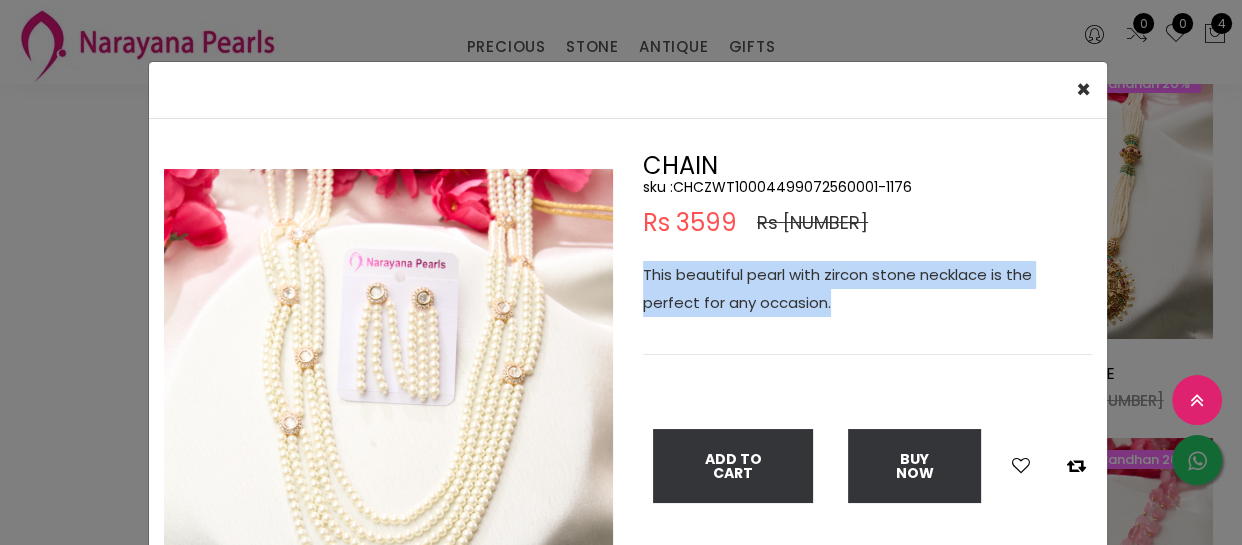 click on "This beautiful pearl with zircon stone necklace is the perfect for any occasion." at bounding box center (867, 289) 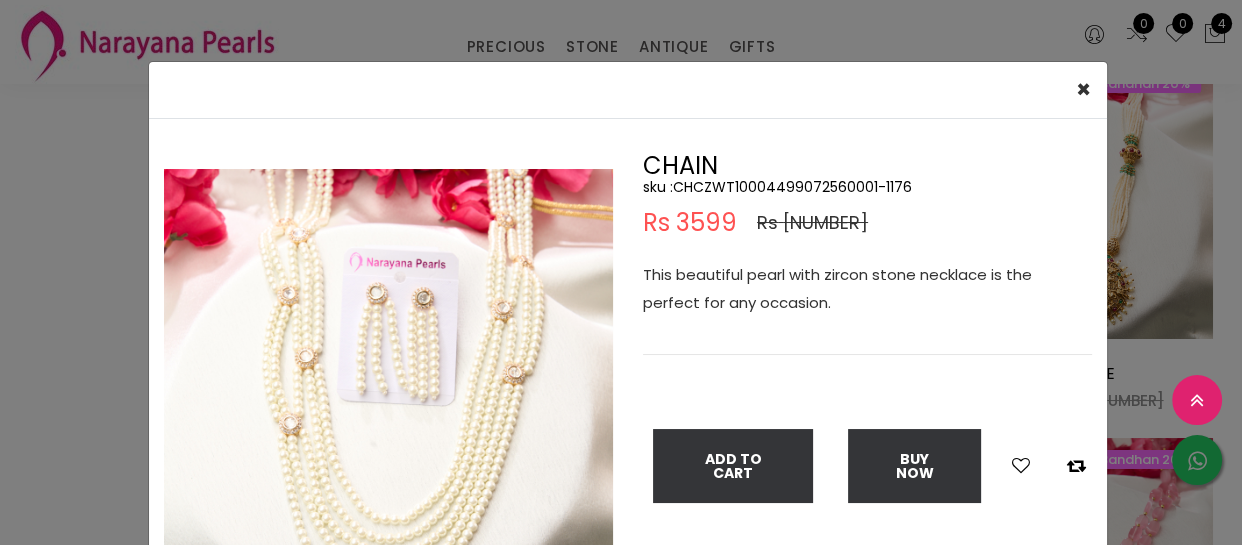 click on "Double (click / press) on the image to zoom (in / out). CHAIN sku : CHCZWT10004499072560001-1176 Rs [NUMBER] Rs [NUMBER] This beautiful pearl with zircon stone necklace is the perfect for any occasion. Add To Cart Buy Now" at bounding box center [621, 272] 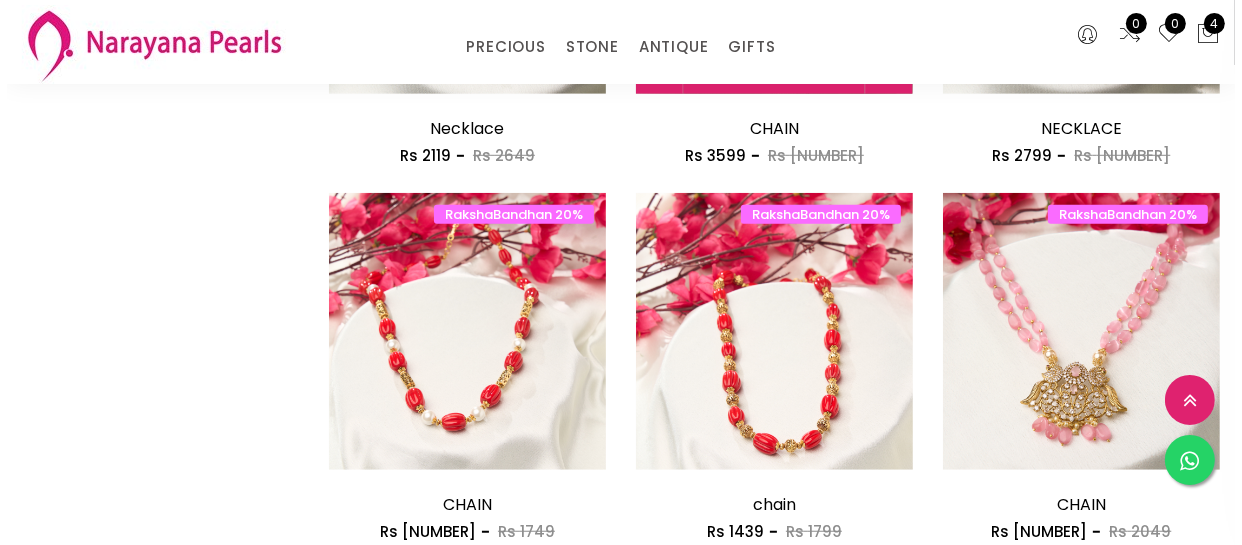 scroll, scrollTop: 1090, scrollLeft: 0, axis: vertical 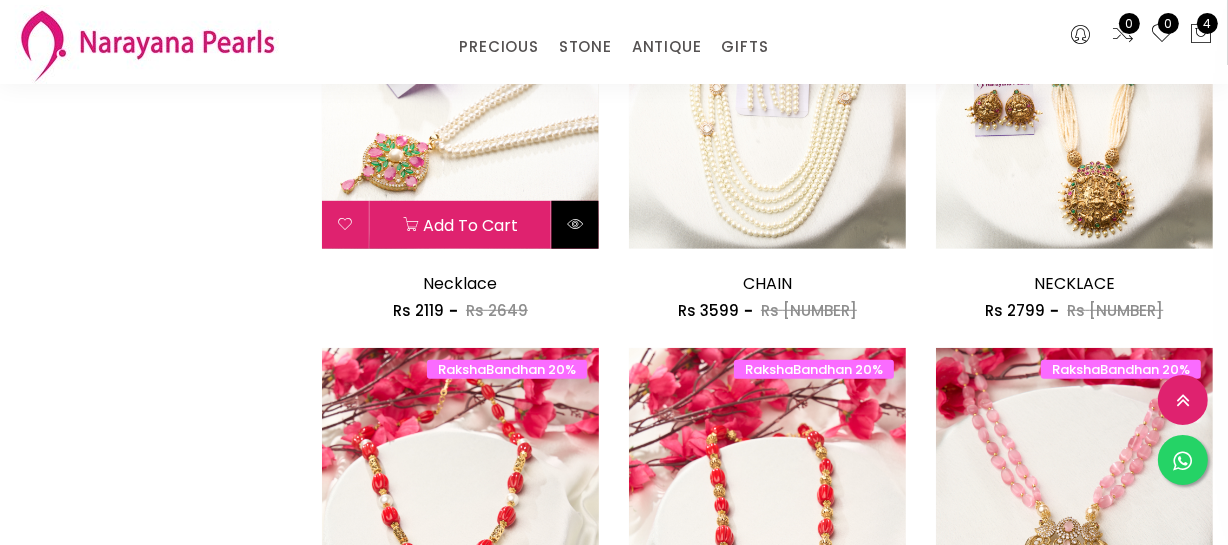 click at bounding box center (575, 225) 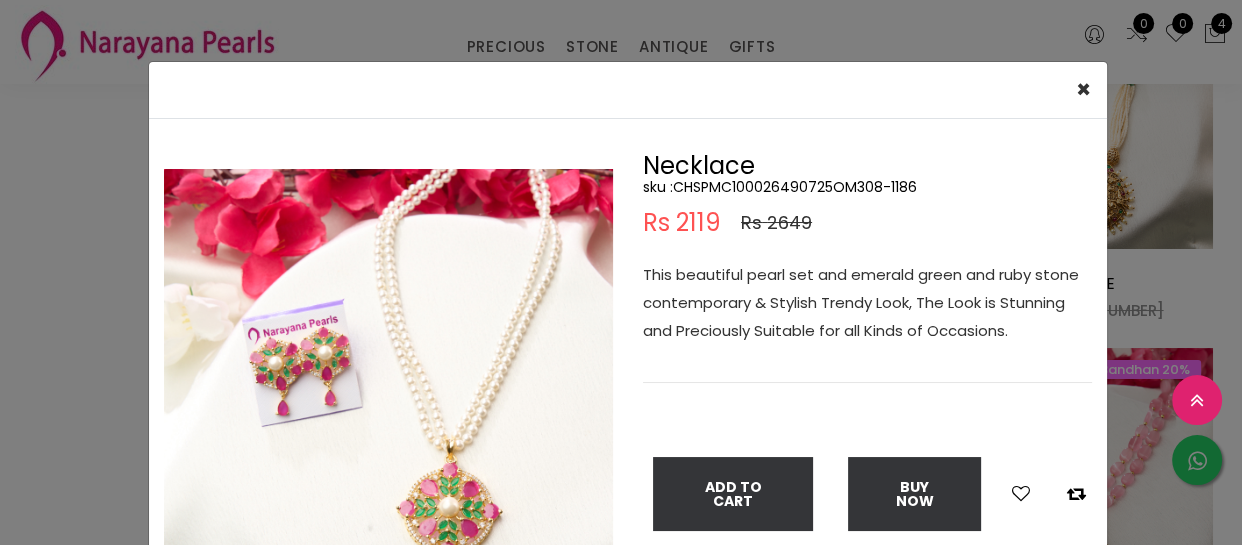 click on "This beautiful pearl set and emerald green and ruby stone contemporary & Stylish Trendy Look, The Look is Stunning and Preciously Suitable for all Kinds of Occasions." at bounding box center [867, 303] 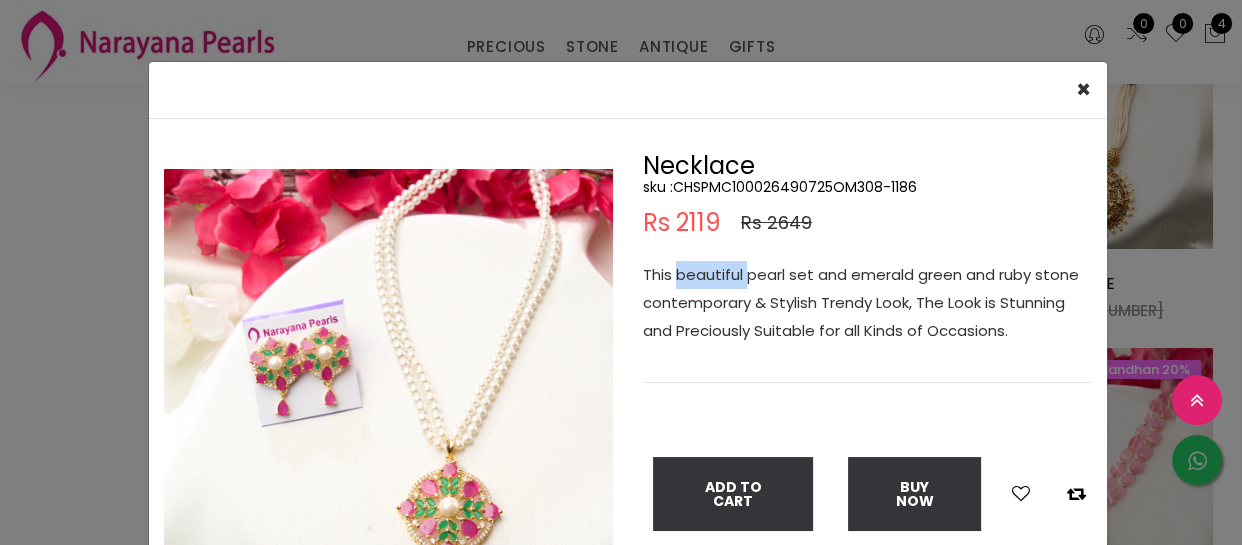 click on "This beautiful pearl set and emerald green and ruby stone contemporary & Stylish Trendy Look, The Look is Stunning and Preciously Suitable for all Kinds of Occasions." at bounding box center [867, 303] 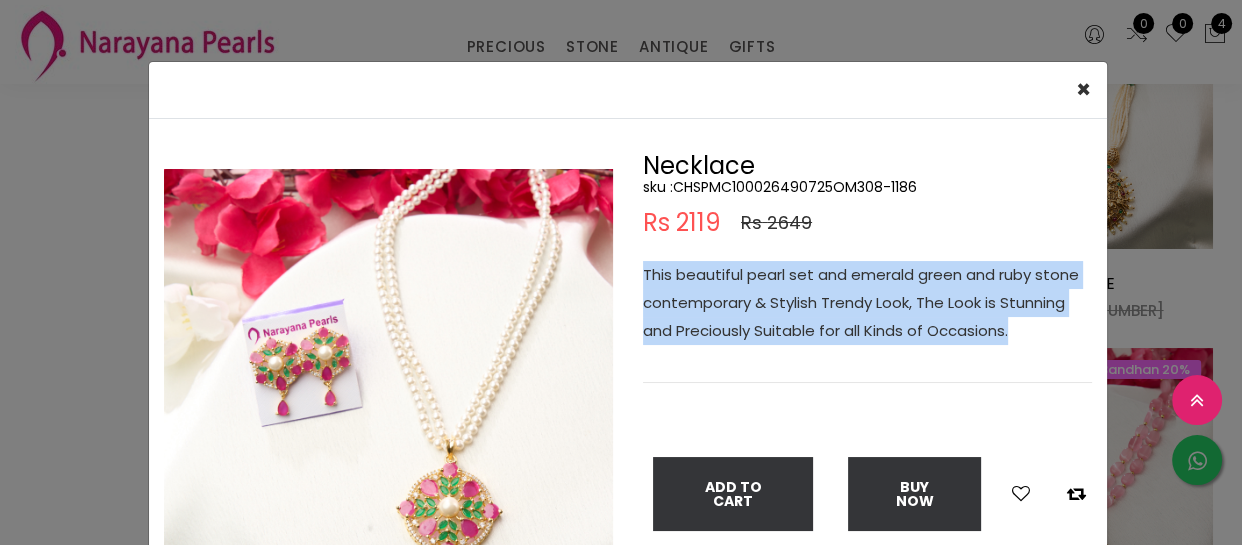 click on "This beautiful pearl set and emerald green and ruby stone contemporary & Stylish Trendy Look, The Look is Stunning and Preciously Suitable for all Kinds of Occasions." at bounding box center (867, 303) 